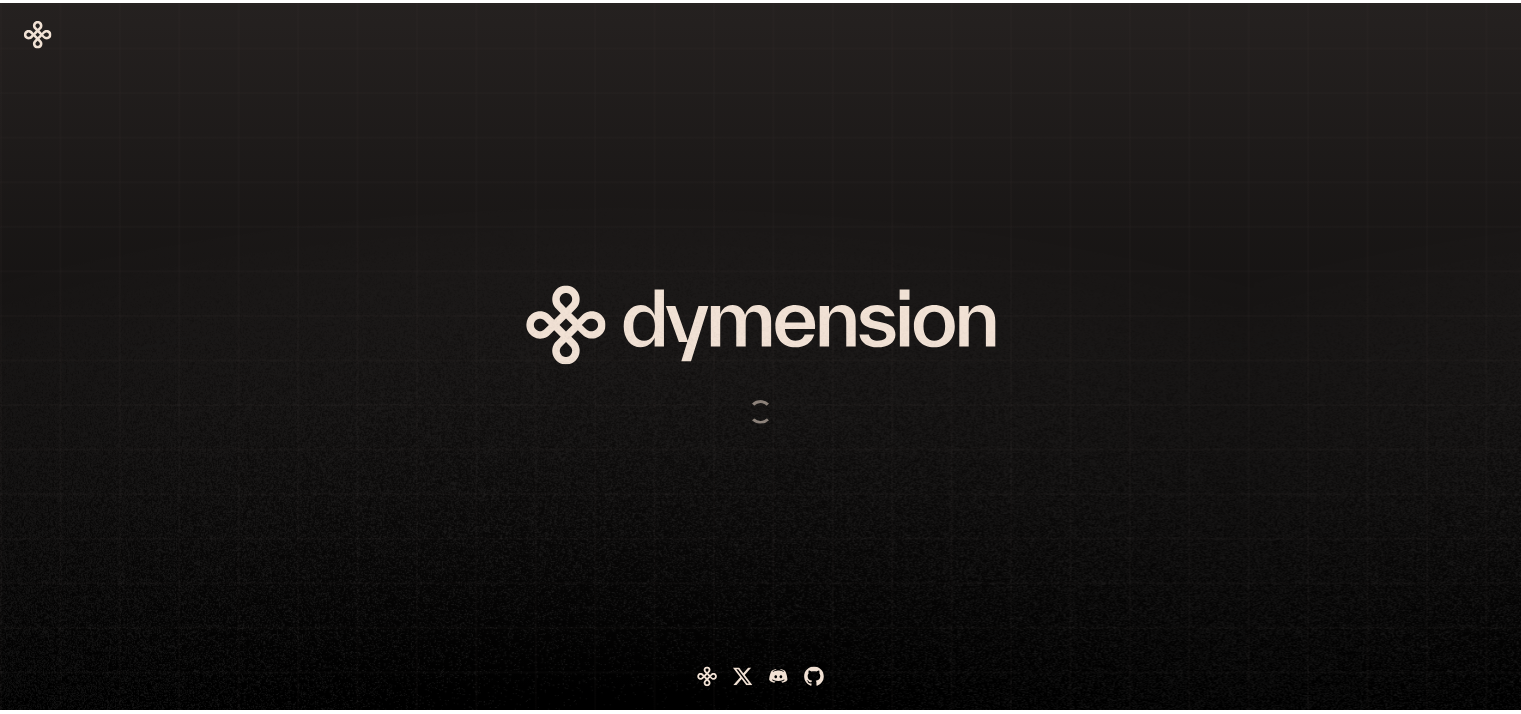 scroll, scrollTop: 0, scrollLeft: 0, axis: both 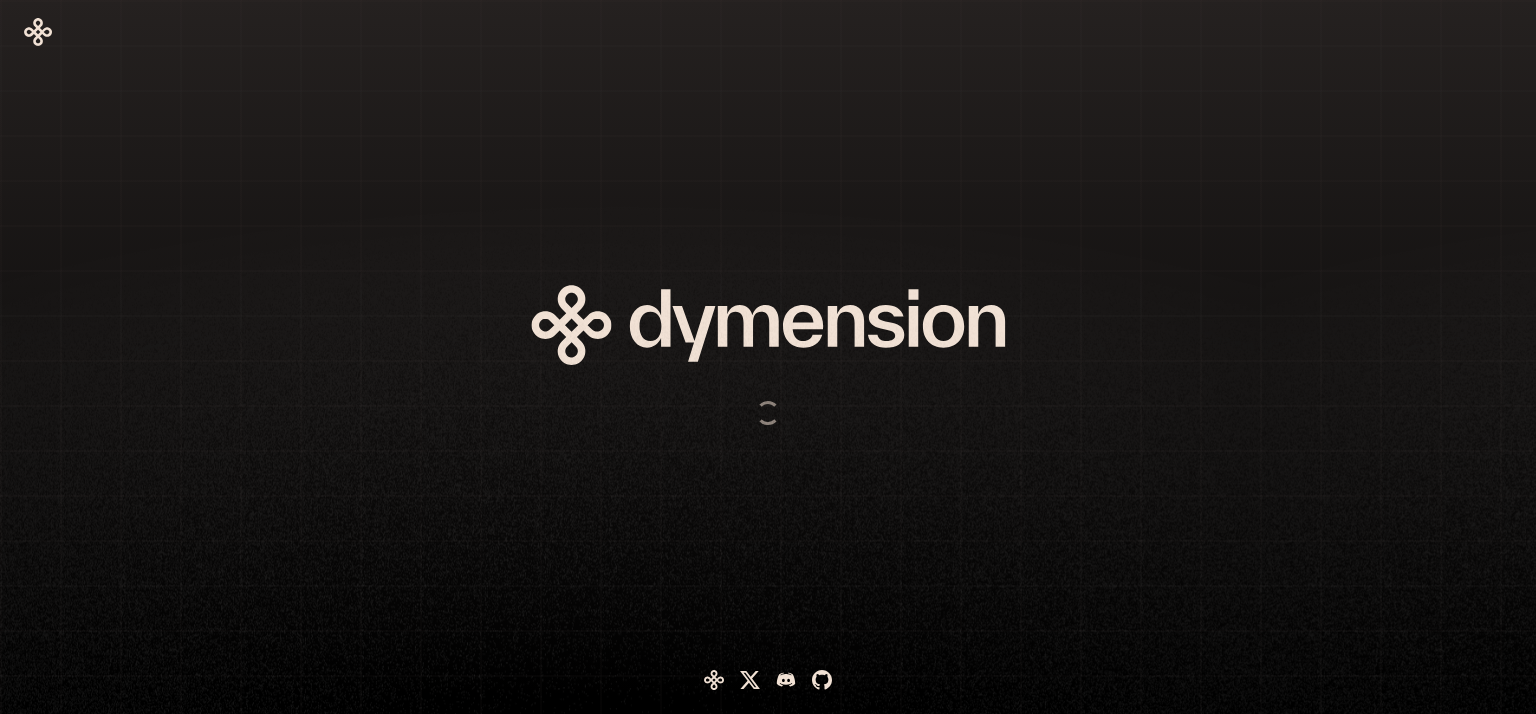 click at bounding box center (668, 357) 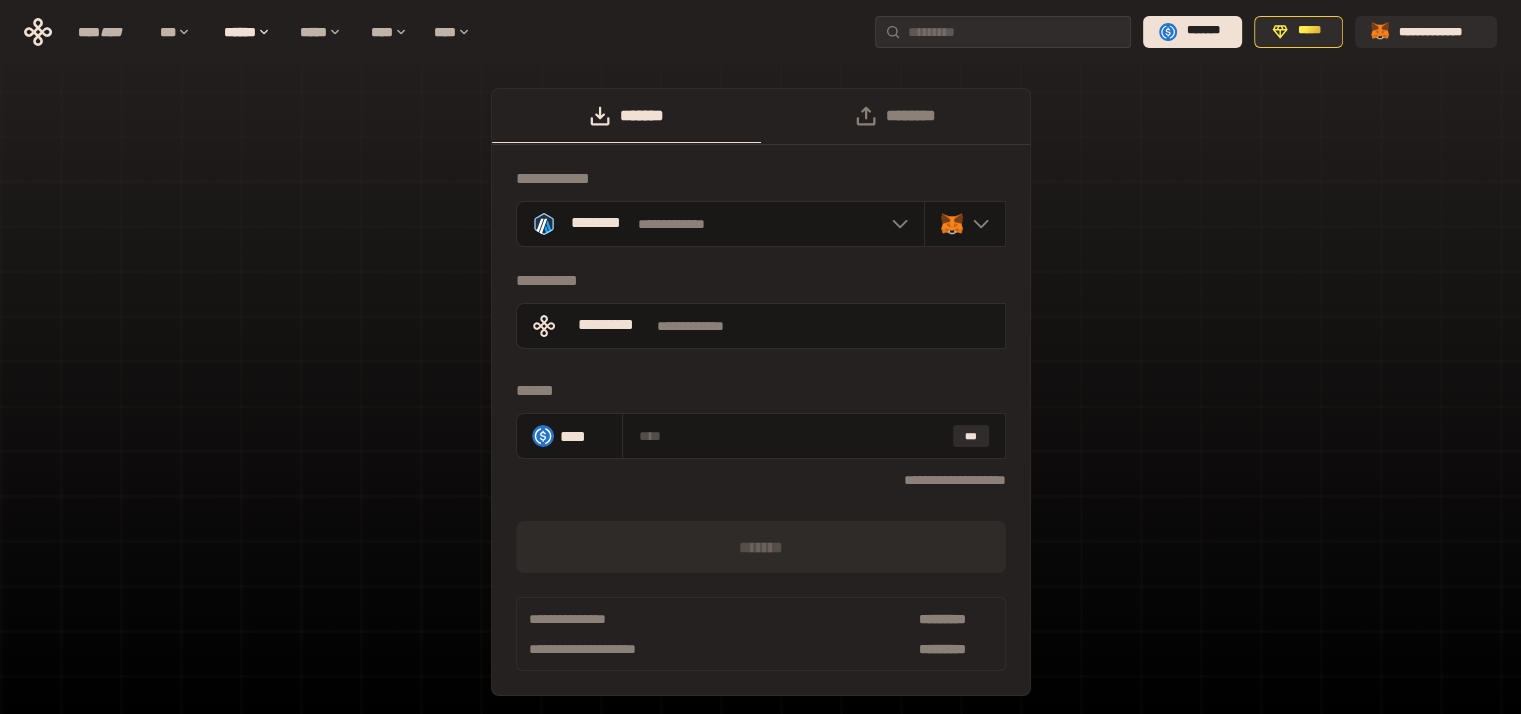 click on "**********" at bounding box center [760, 402] 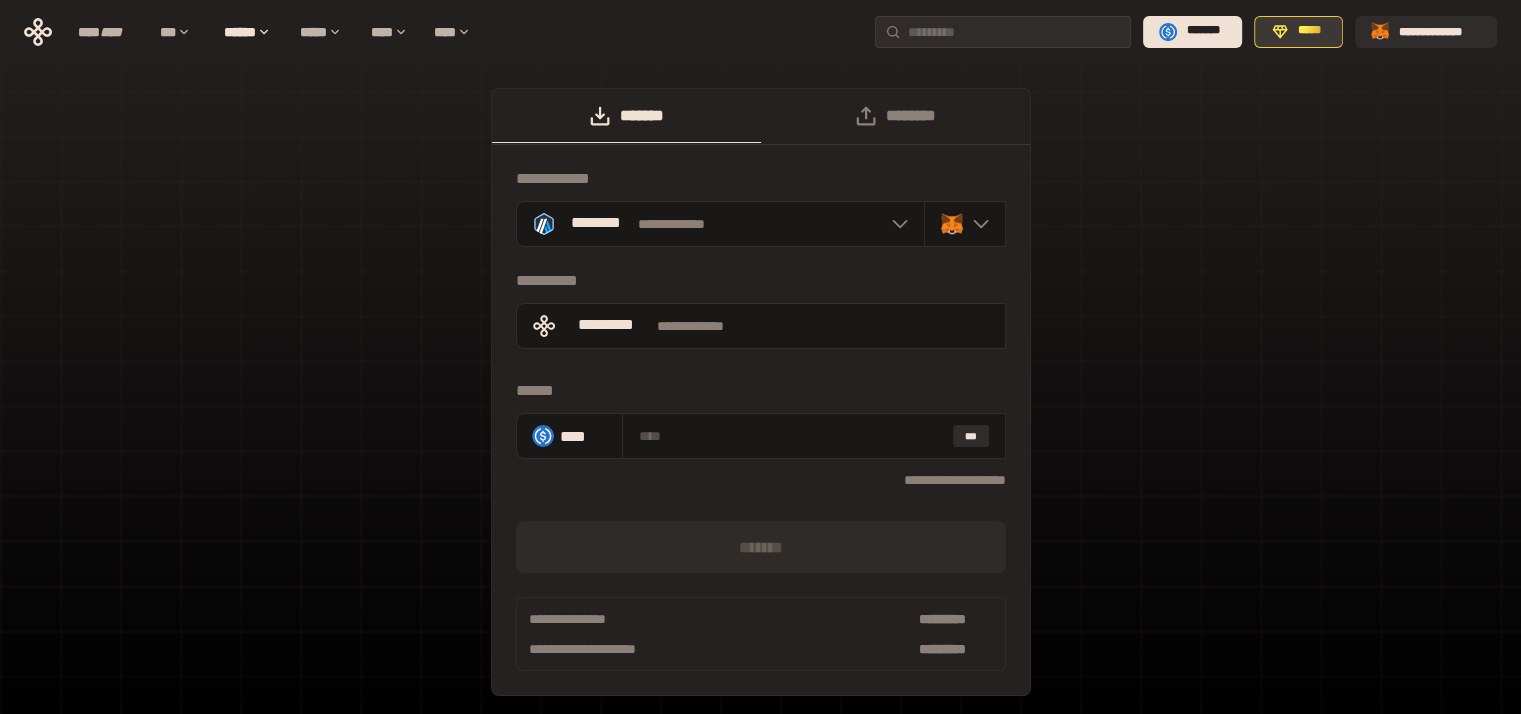 click on "*****" at bounding box center [1298, 32] 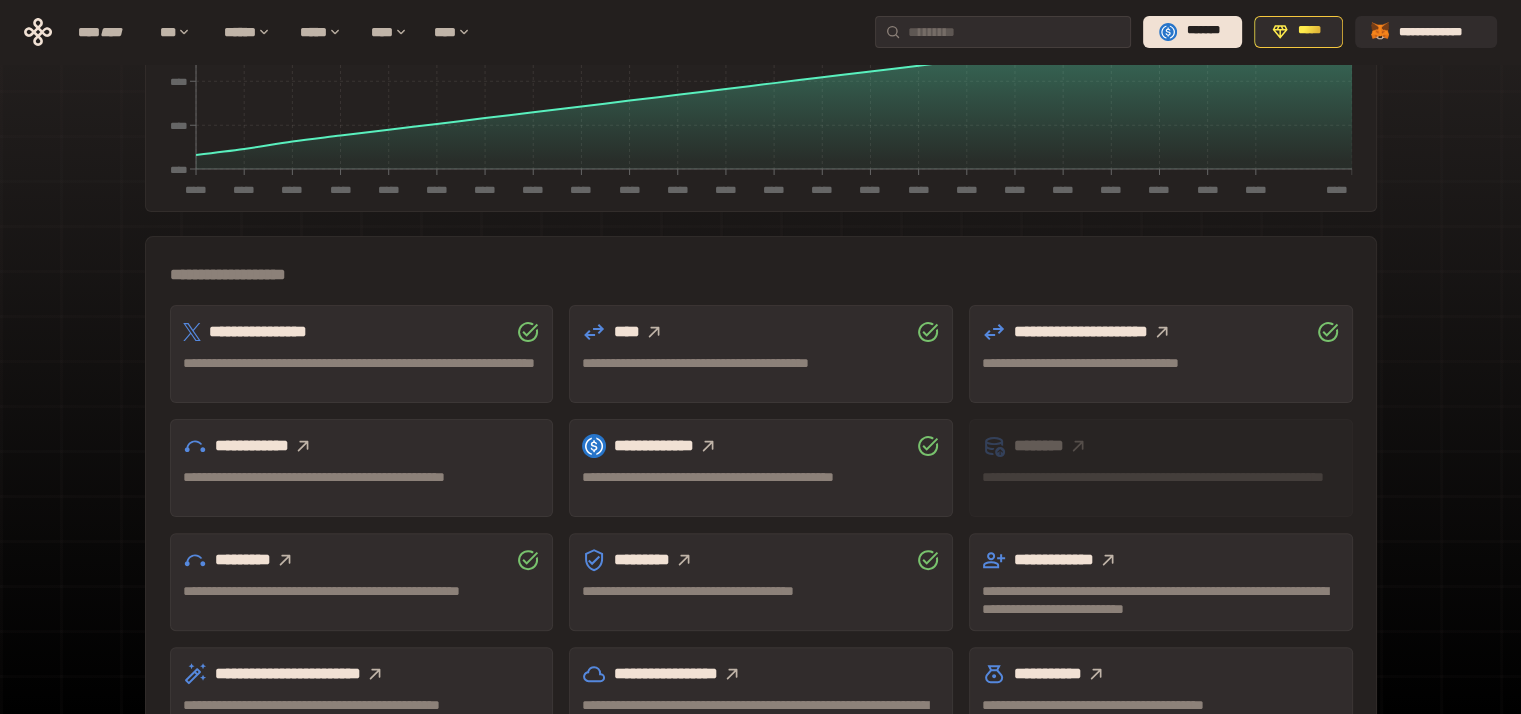 scroll, scrollTop: 466, scrollLeft: 0, axis: vertical 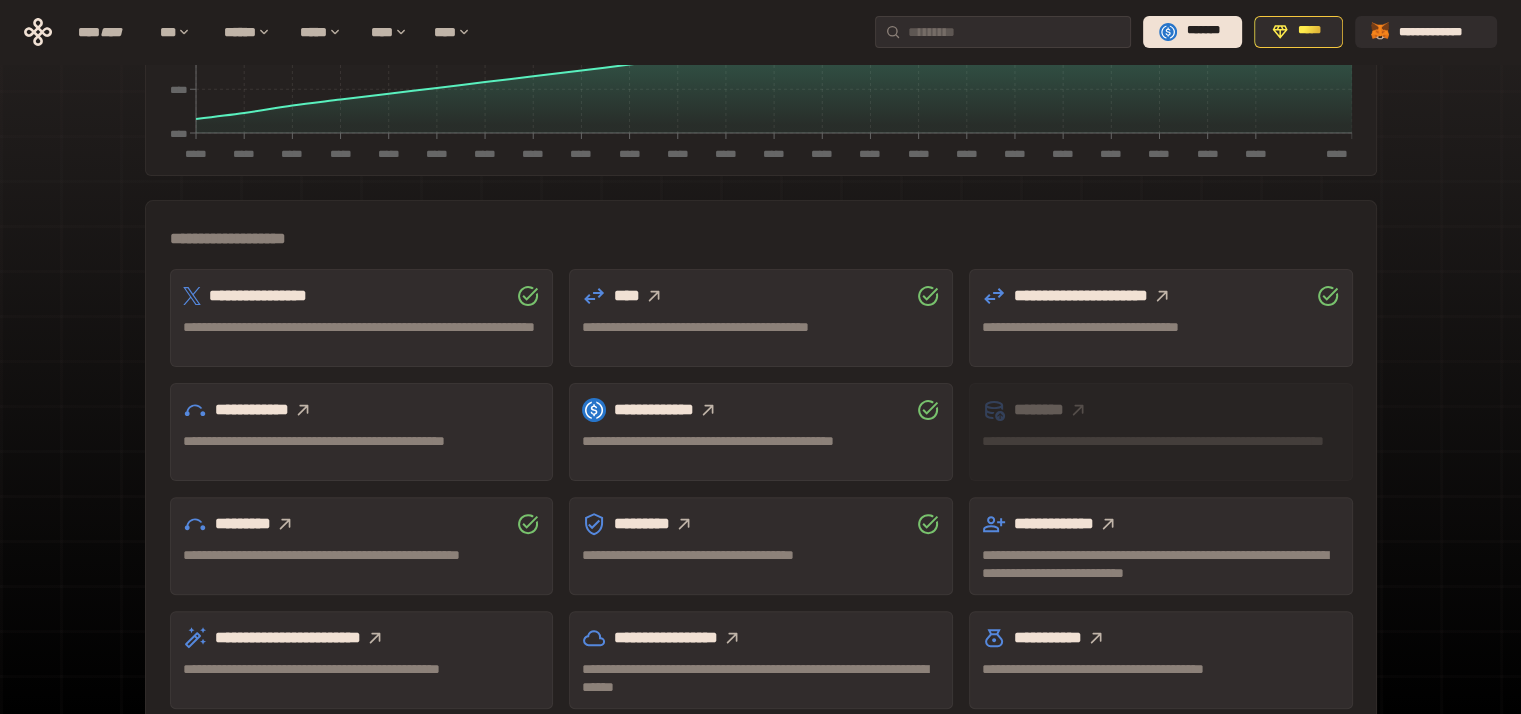 click on "**********" at bounding box center [362, 432] 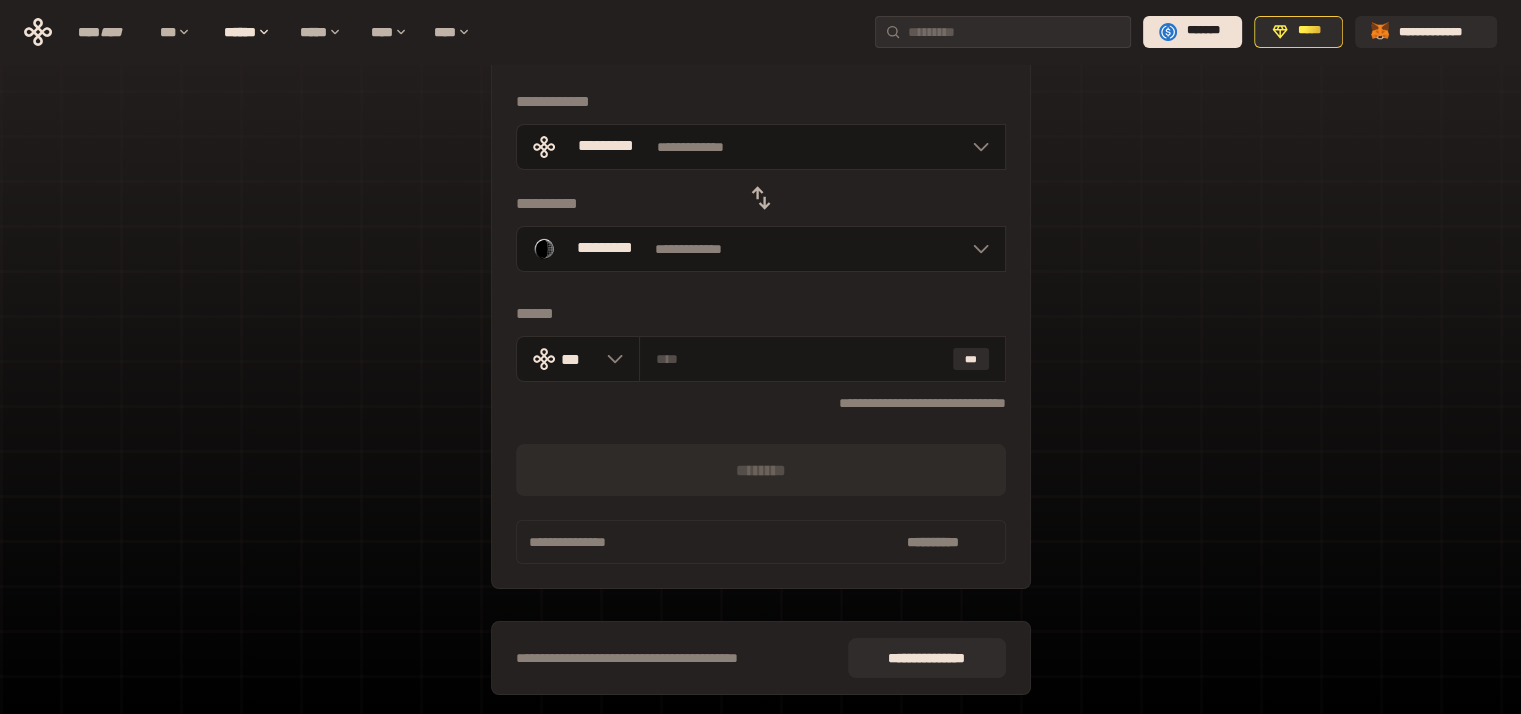 scroll, scrollTop: 53, scrollLeft: 0, axis: vertical 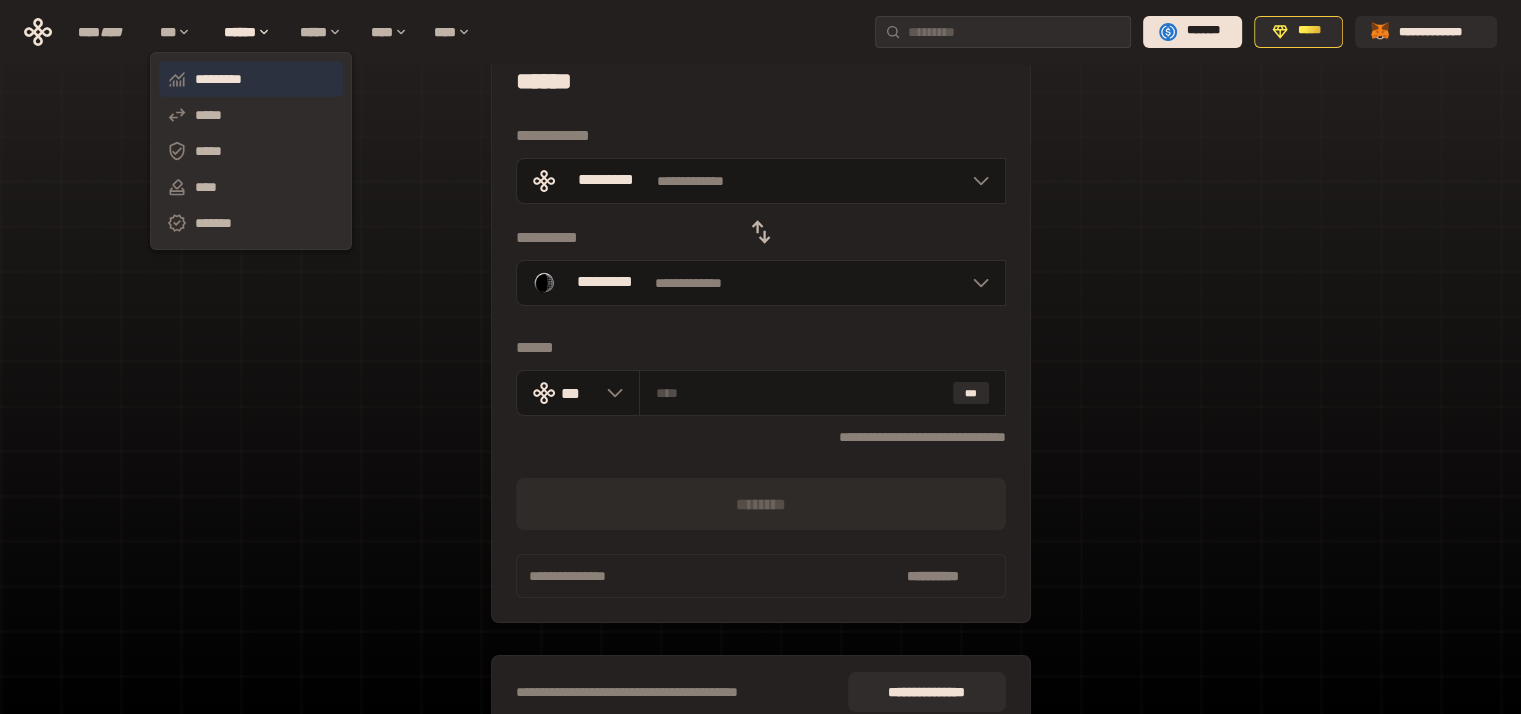 click on "*********" at bounding box center [251, 79] 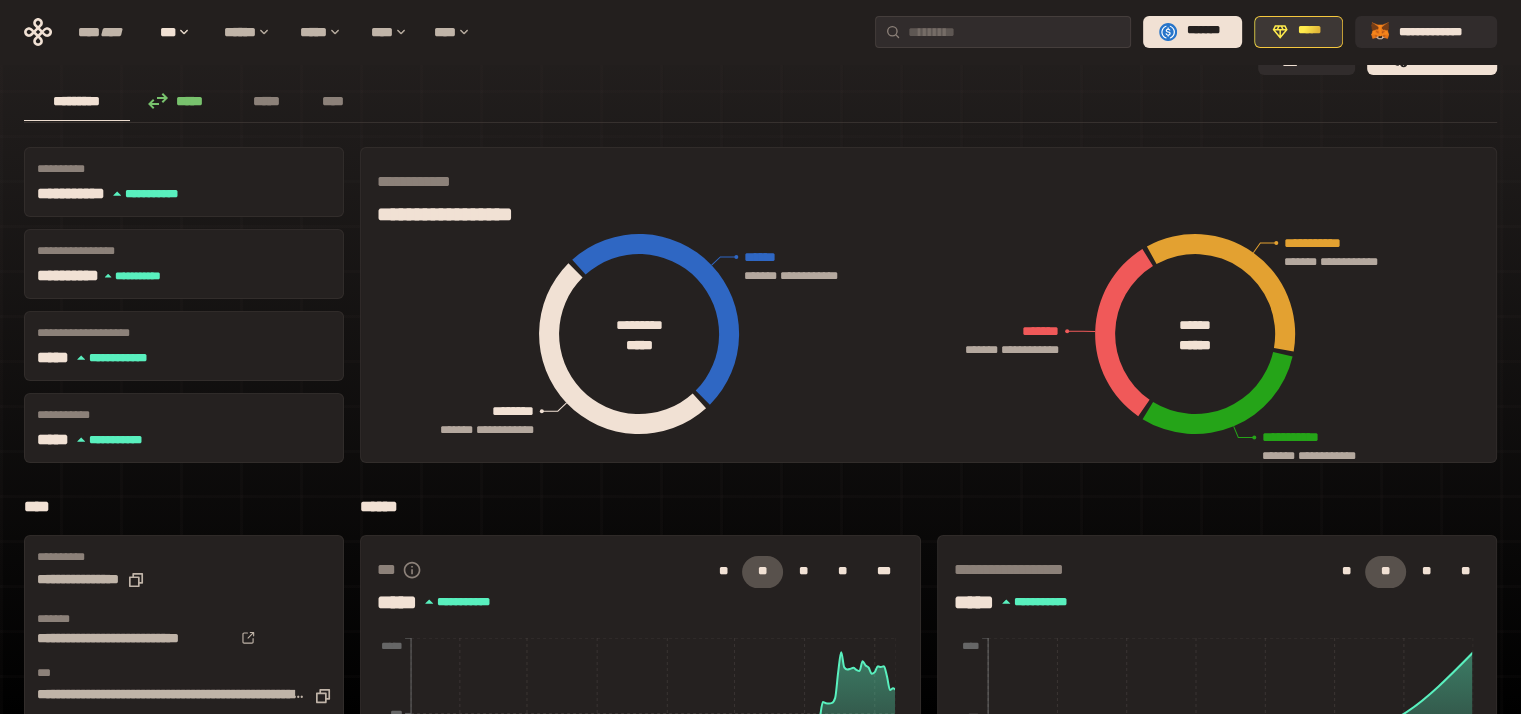 click on "*****" at bounding box center (1309, 31) 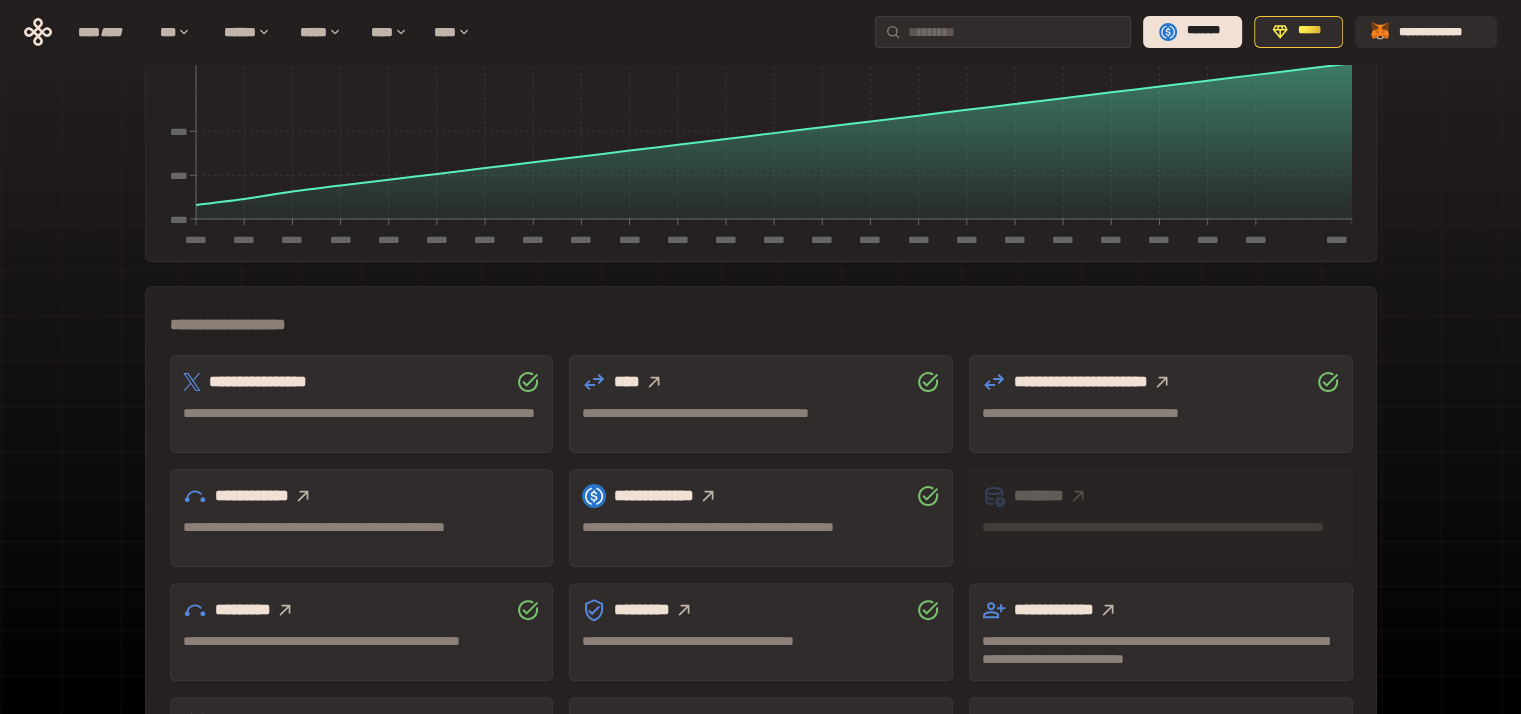 scroll, scrollTop: 453, scrollLeft: 0, axis: vertical 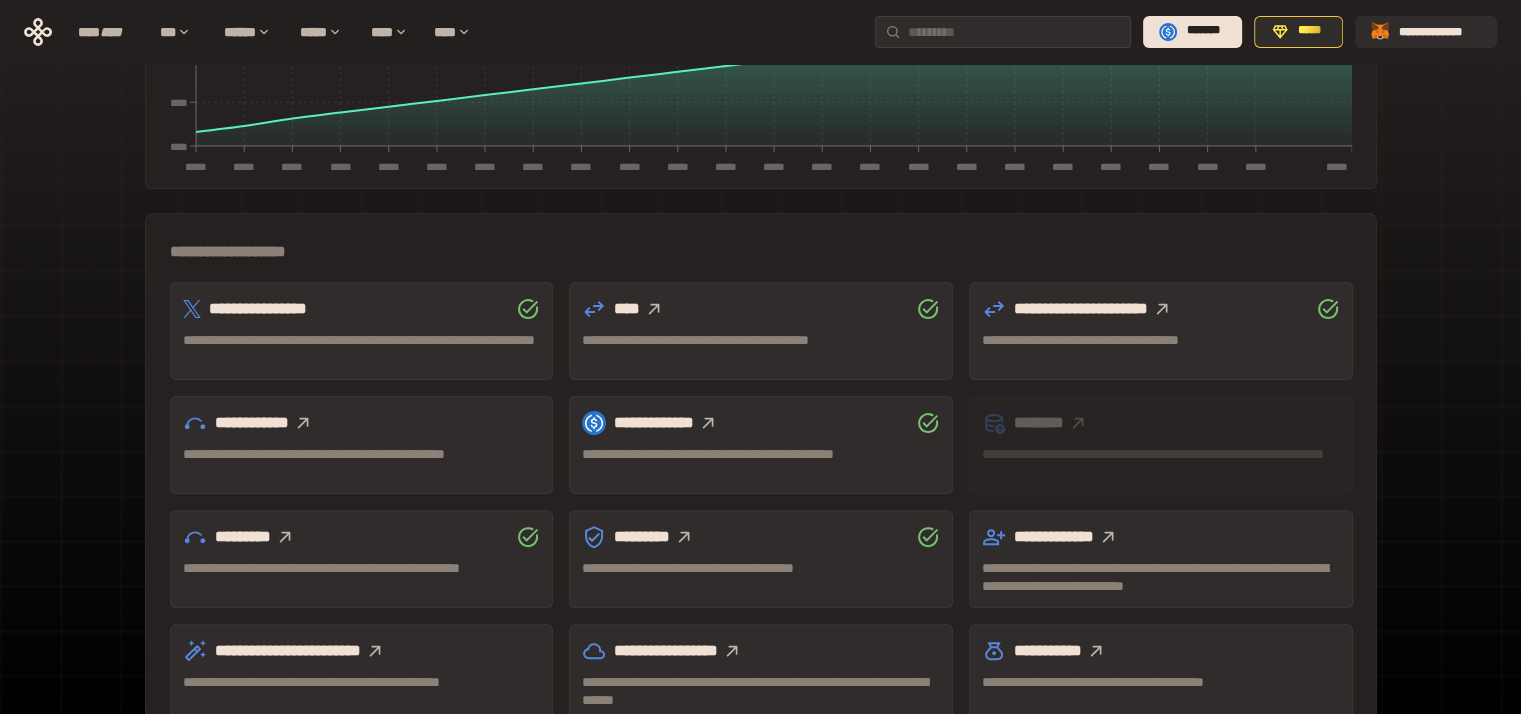 click 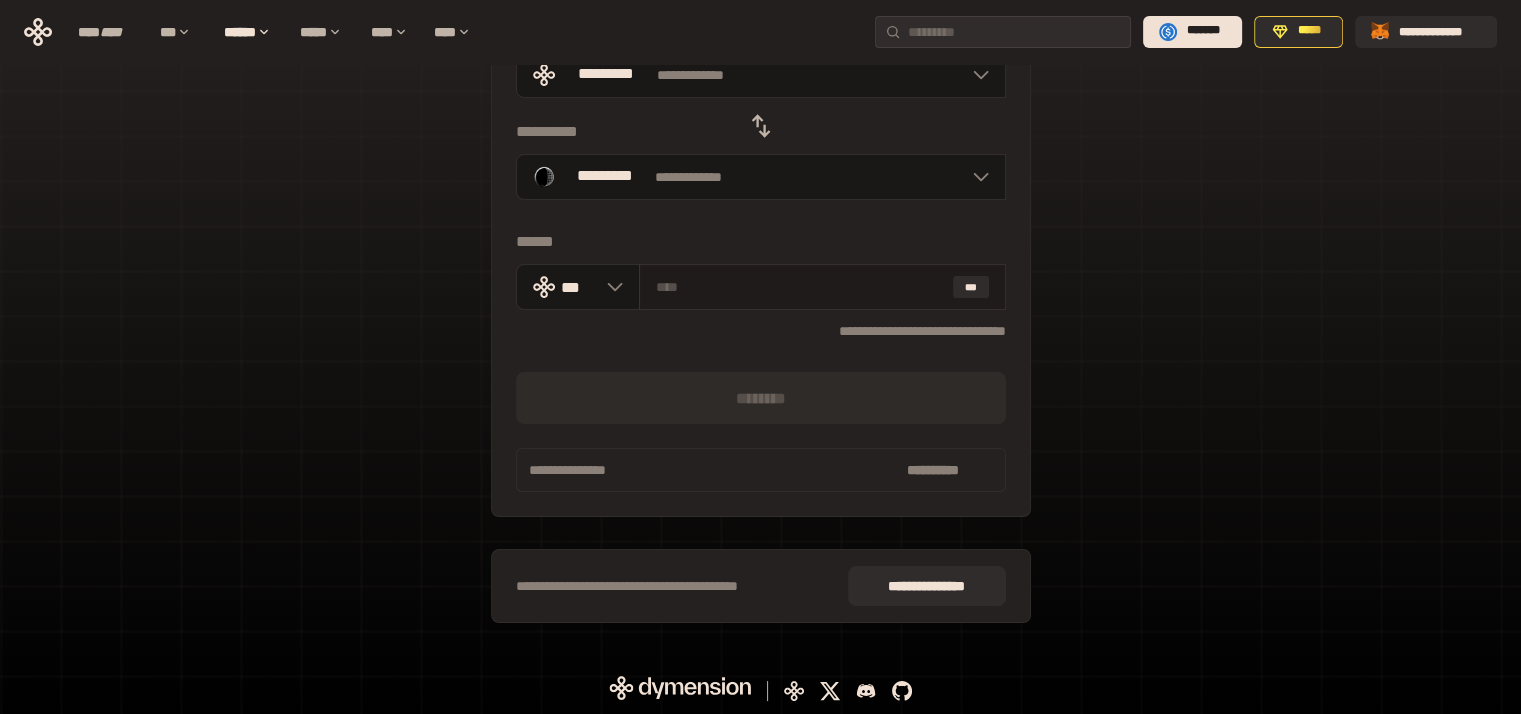 click at bounding box center [800, 287] 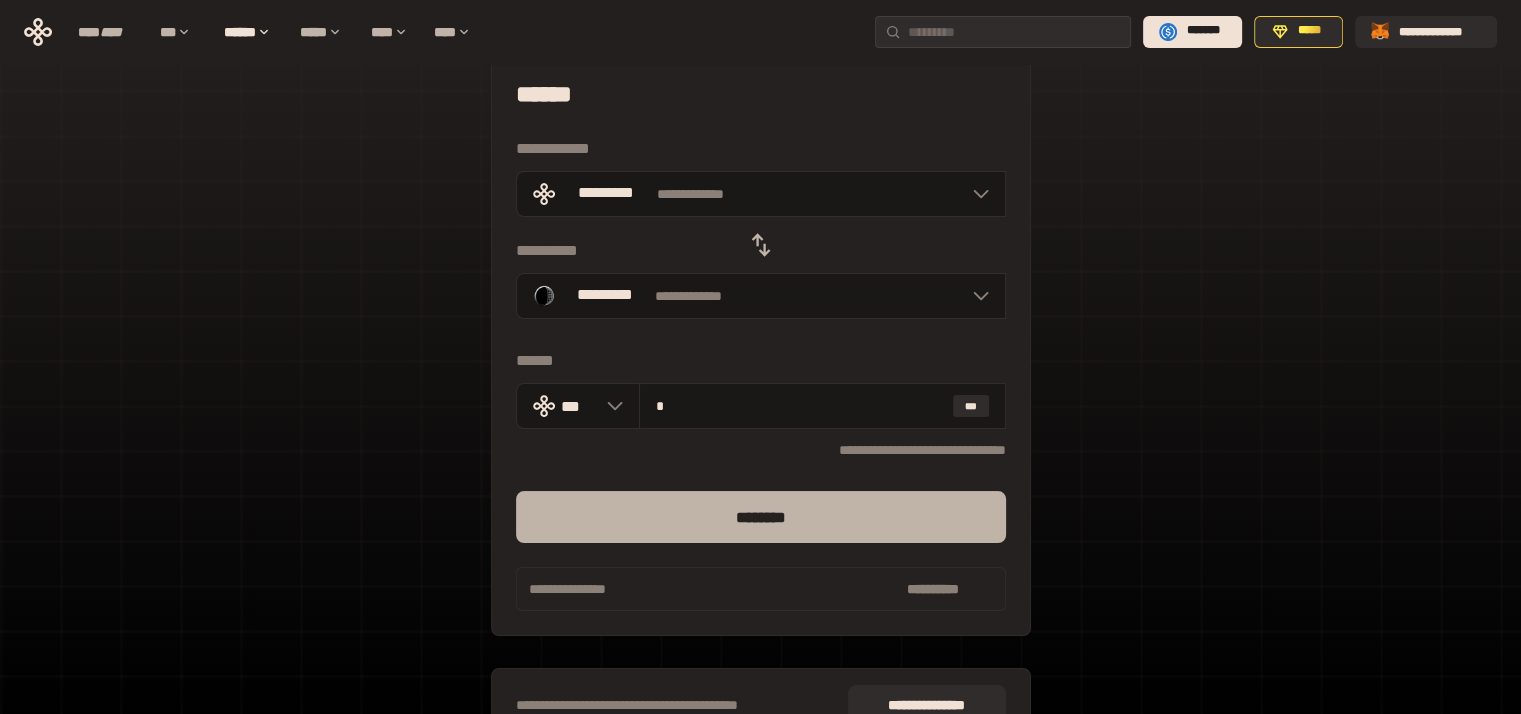 scroll, scrollTop: 25, scrollLeft: 0, axis: vertical 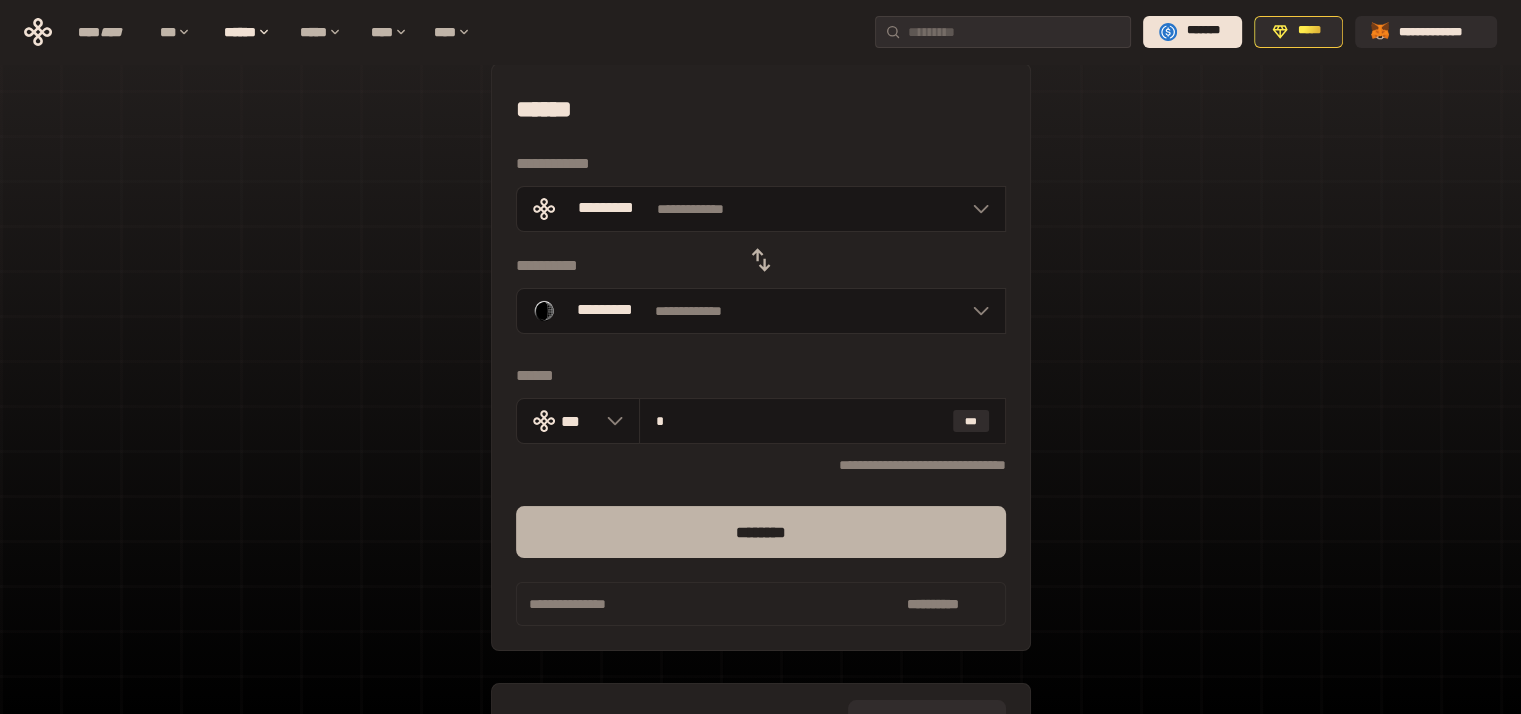 type on "*" 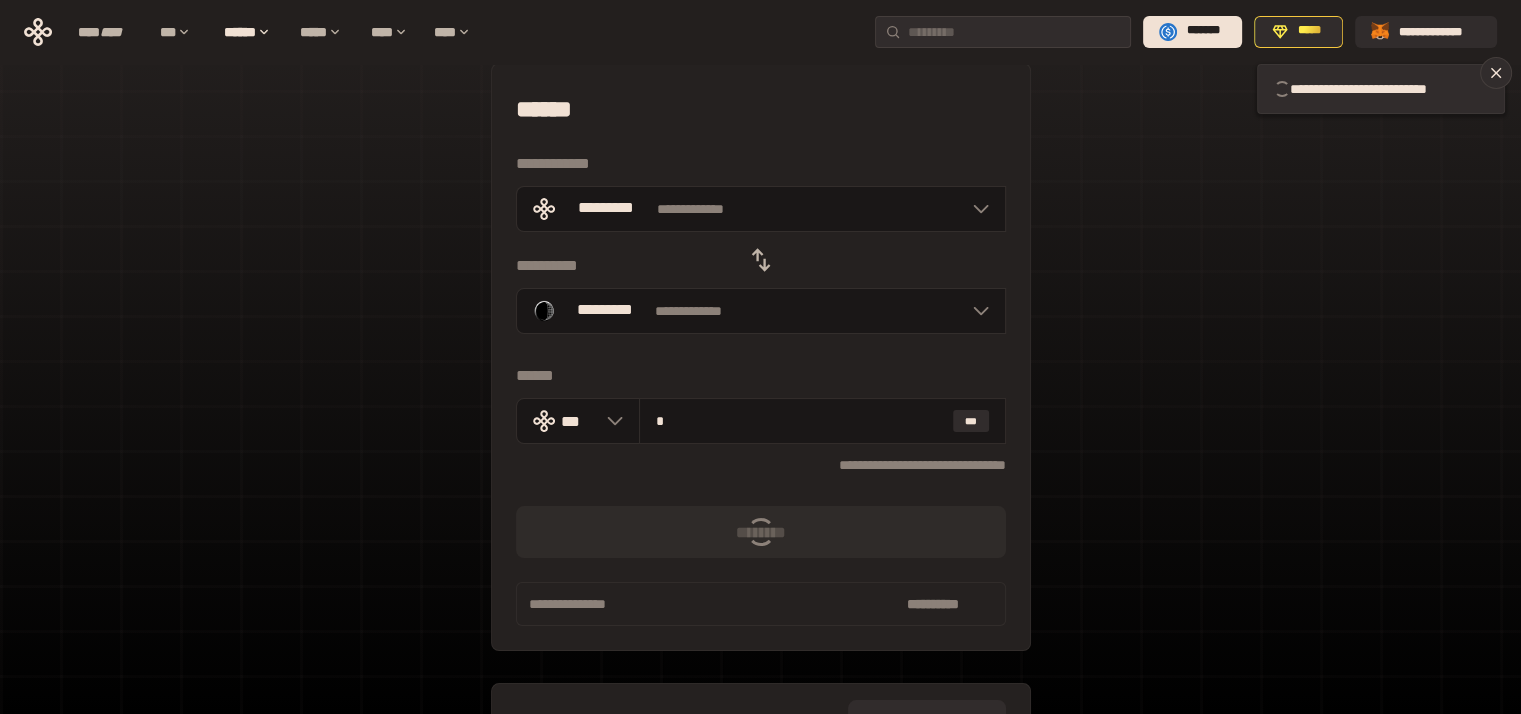 type 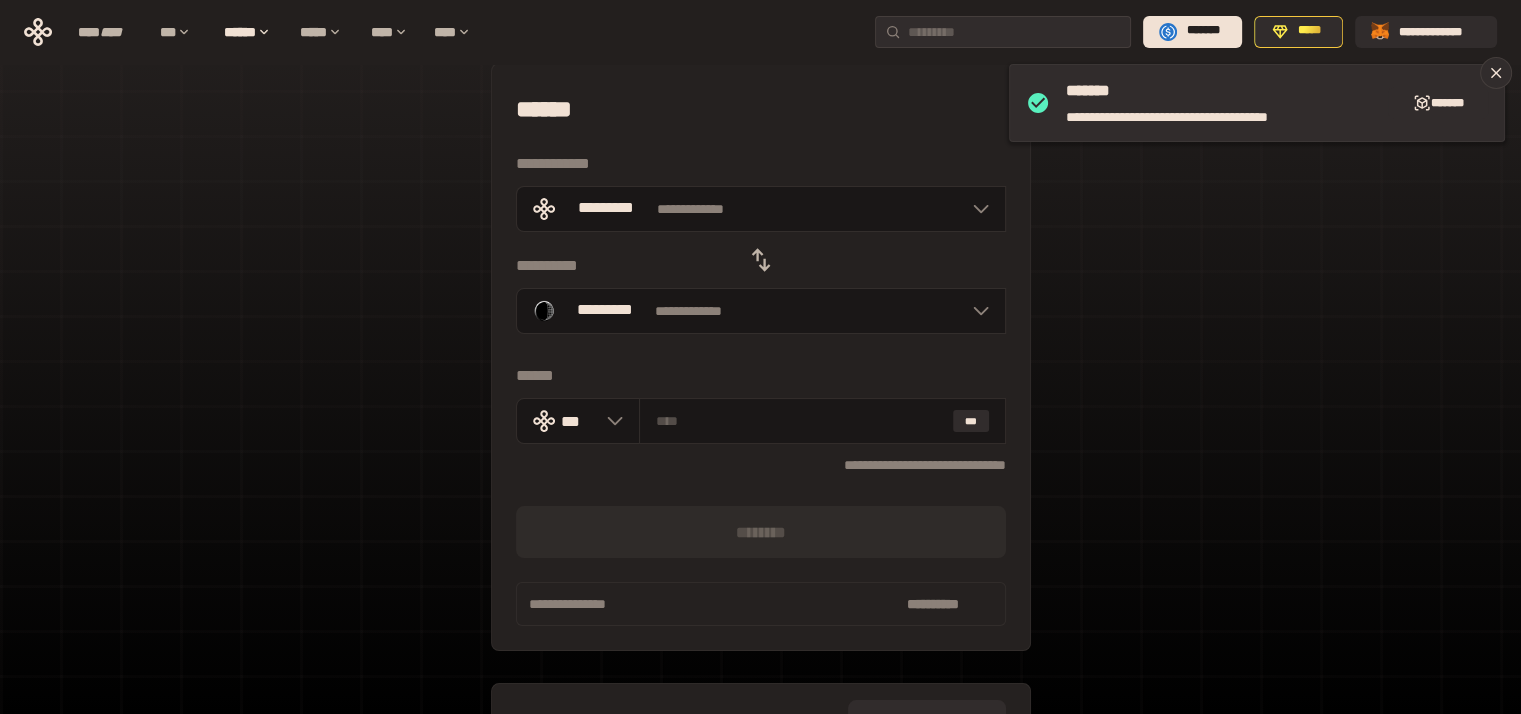 click on "**********" at bounding box center [760, 420] 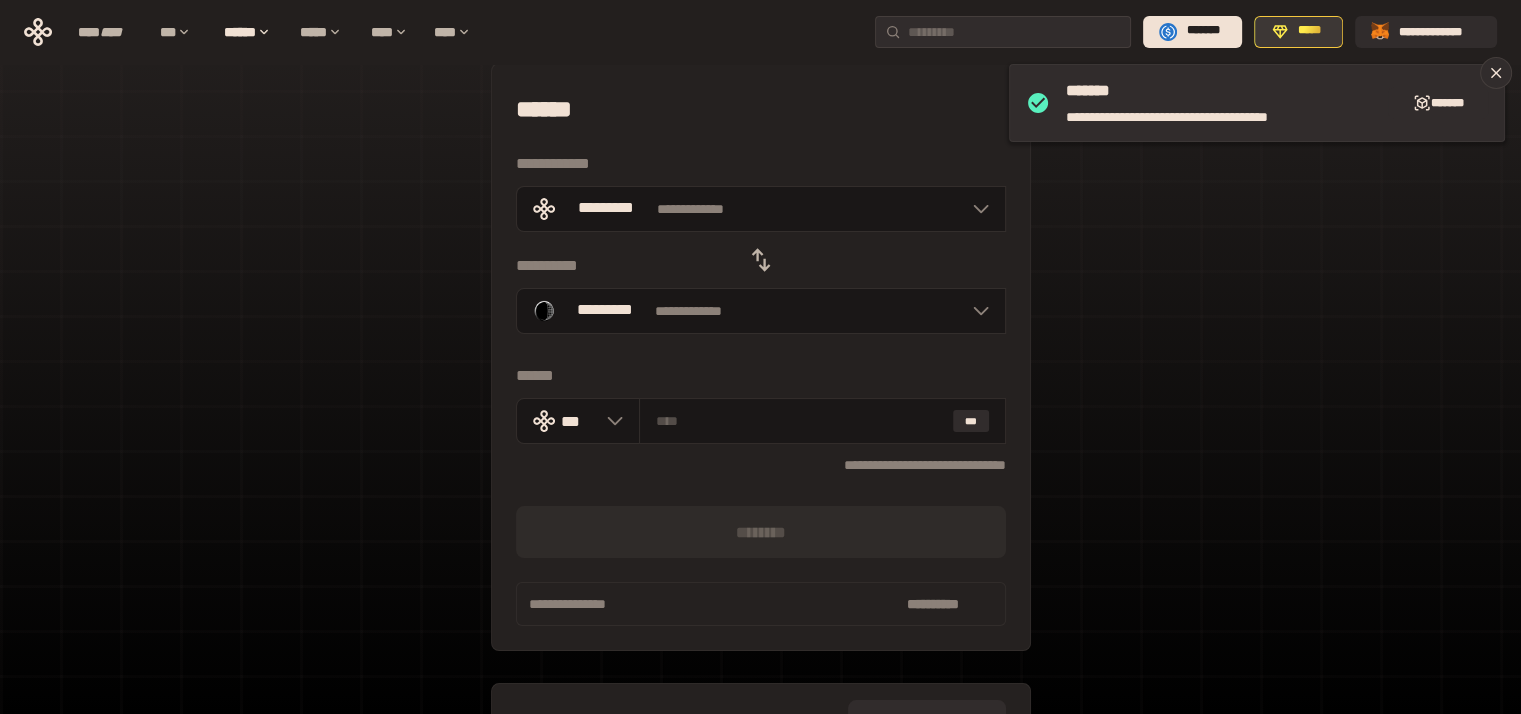click on "*****" at bounding box center (1309, 31) 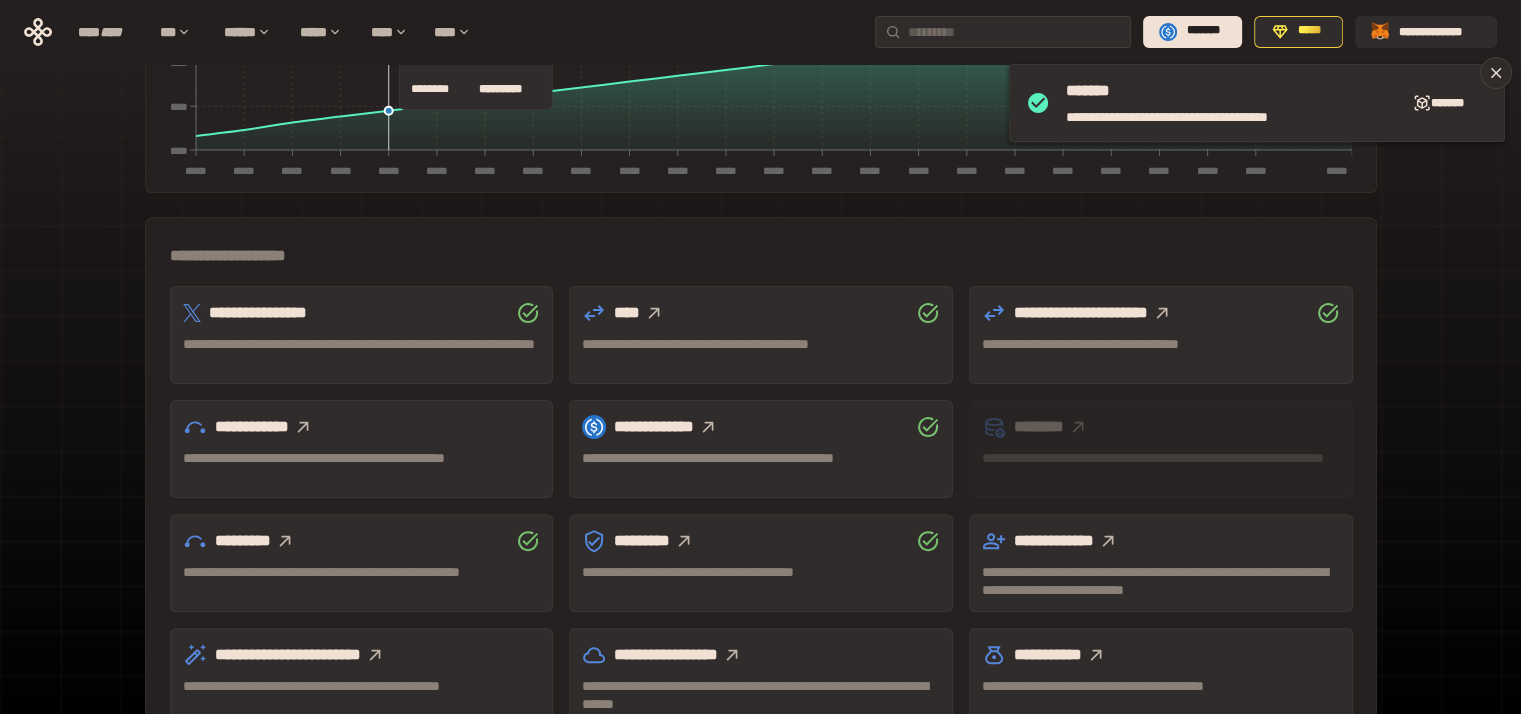 scroll, scrollTop: 491, scrollLeft: 0, axis: vertical 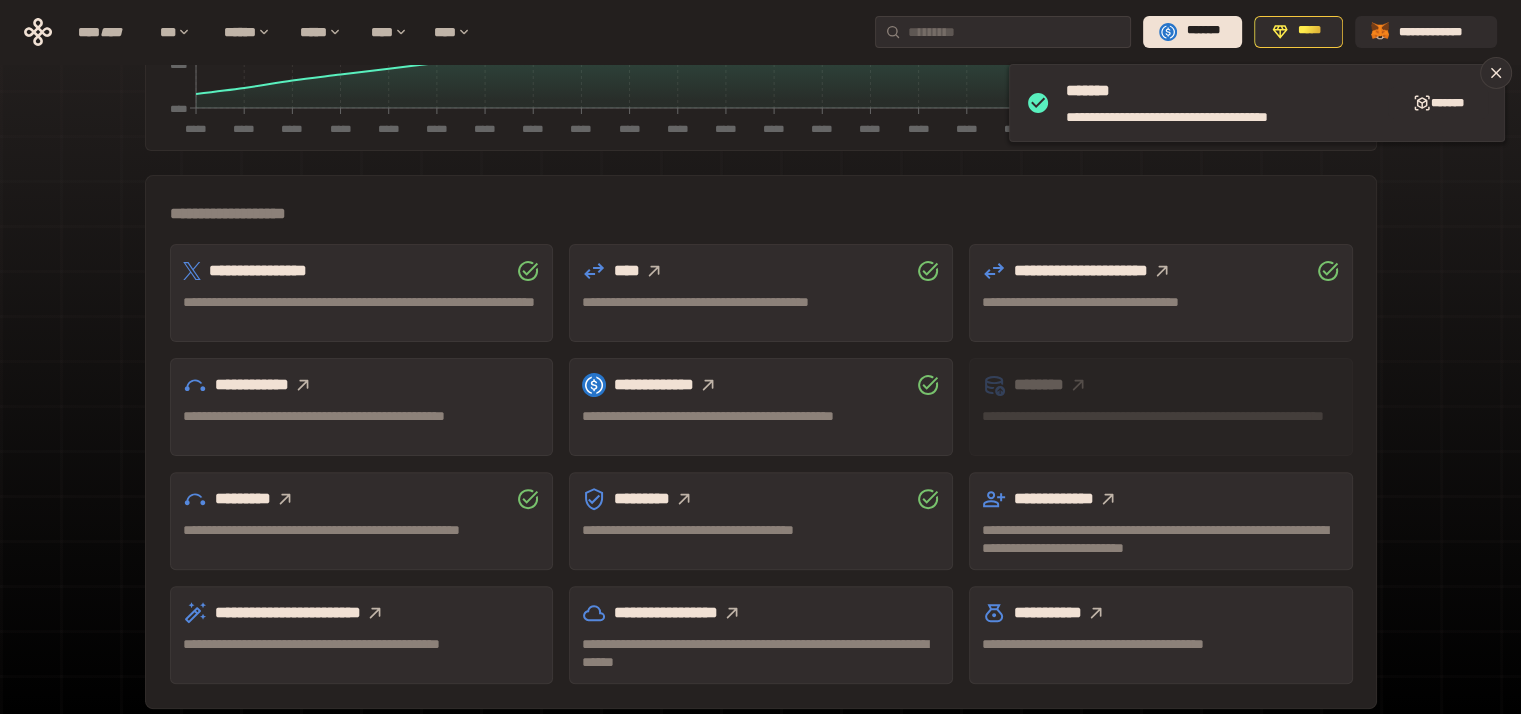 click 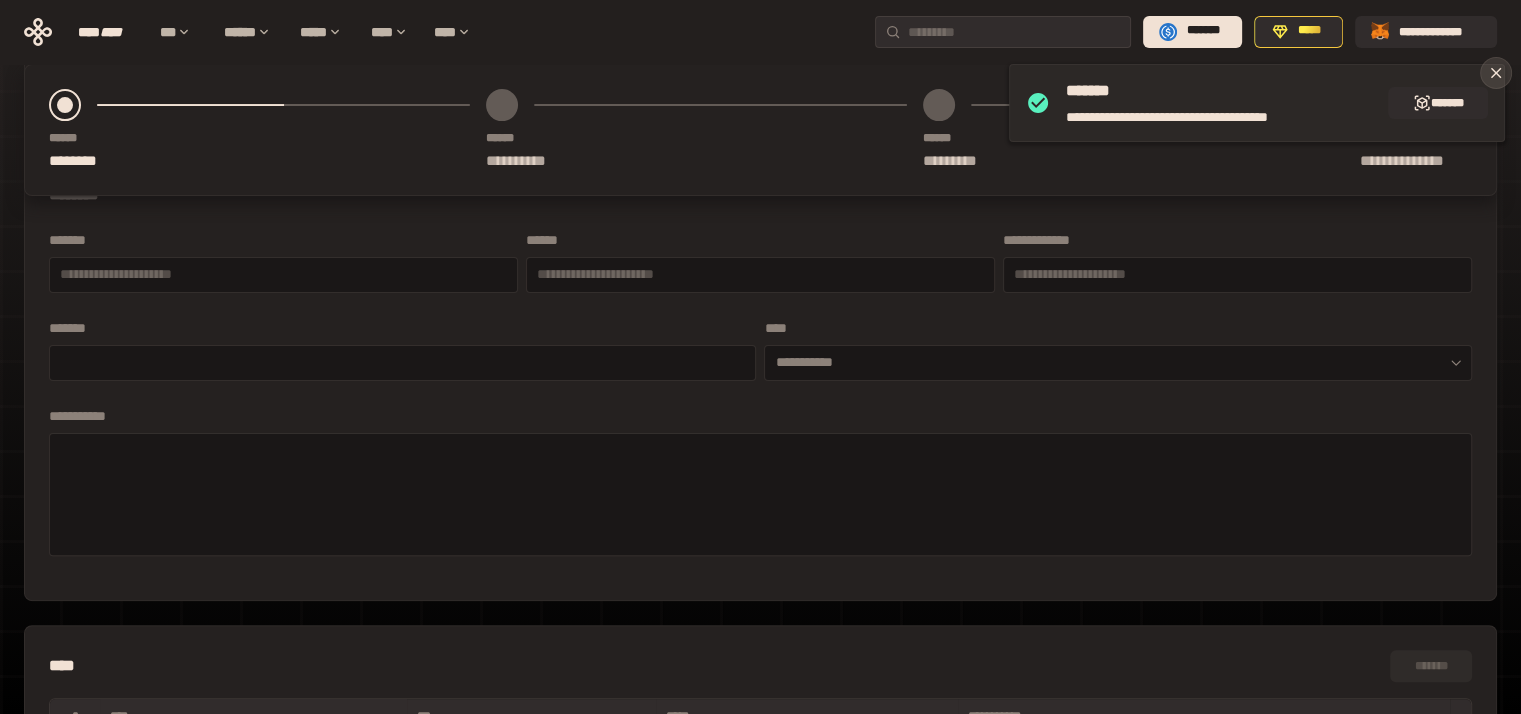 click 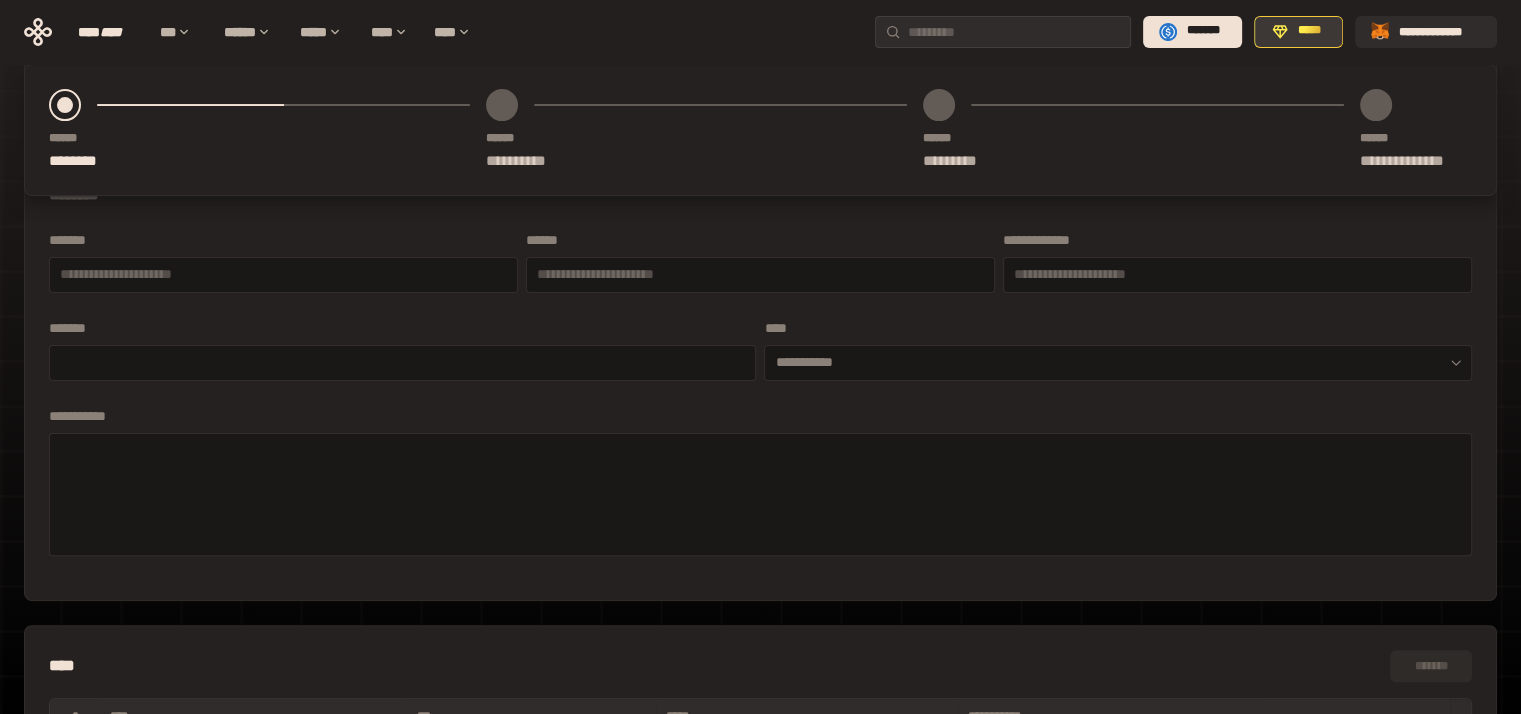 click on "*****" at bounding box center [1309, 31] 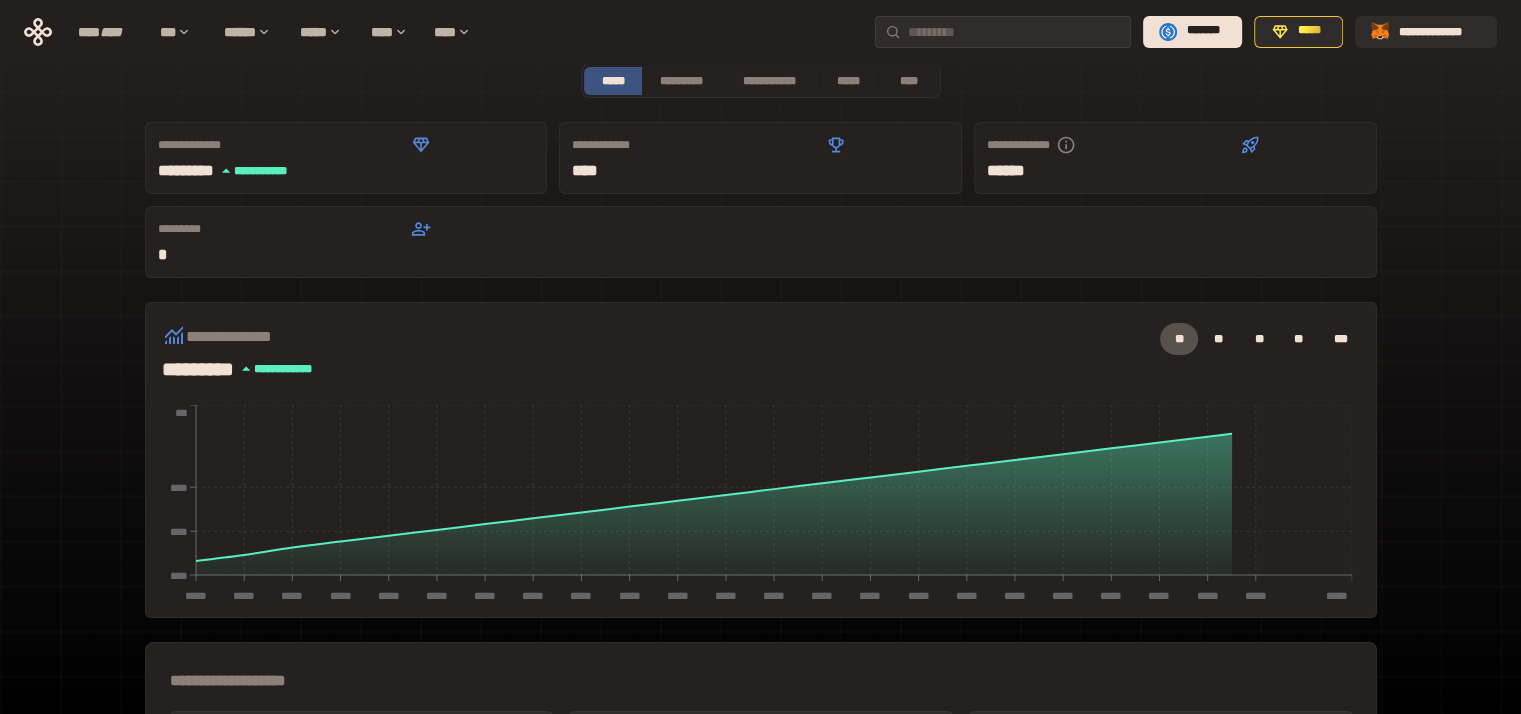 scroll, scrollTop: 0, scrollLeft: 0, axis: both 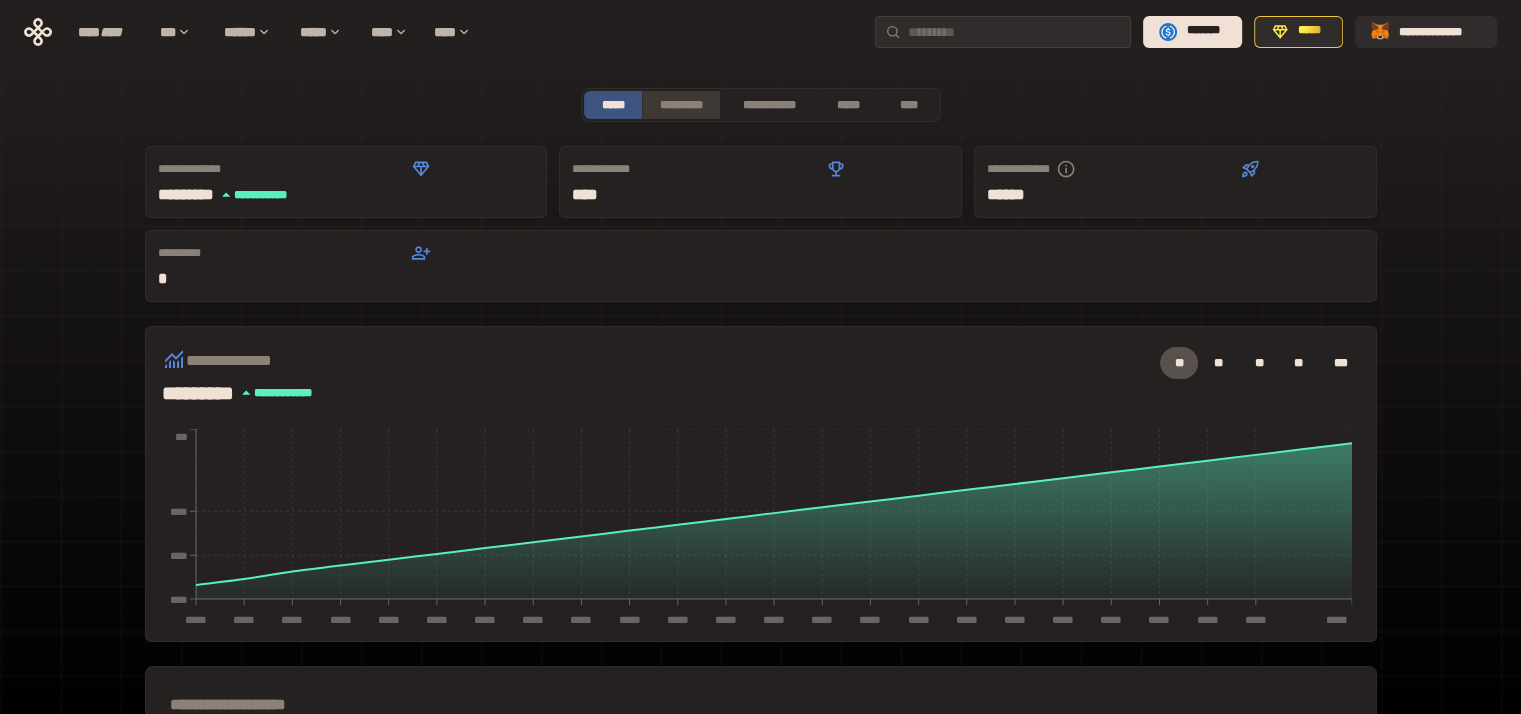 click on "*********" at bounding box center (680, 105) 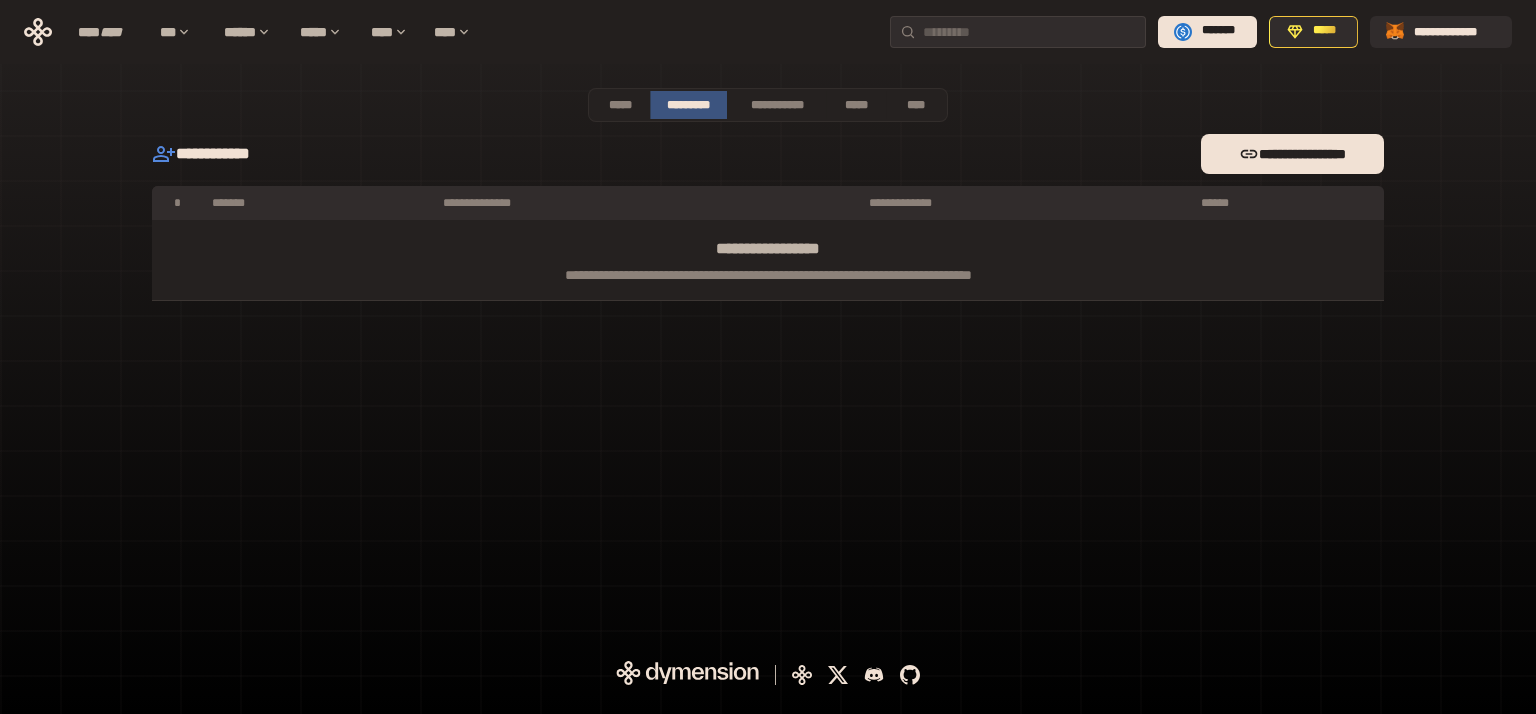 click on "**********" at bounding box center [768, 204] 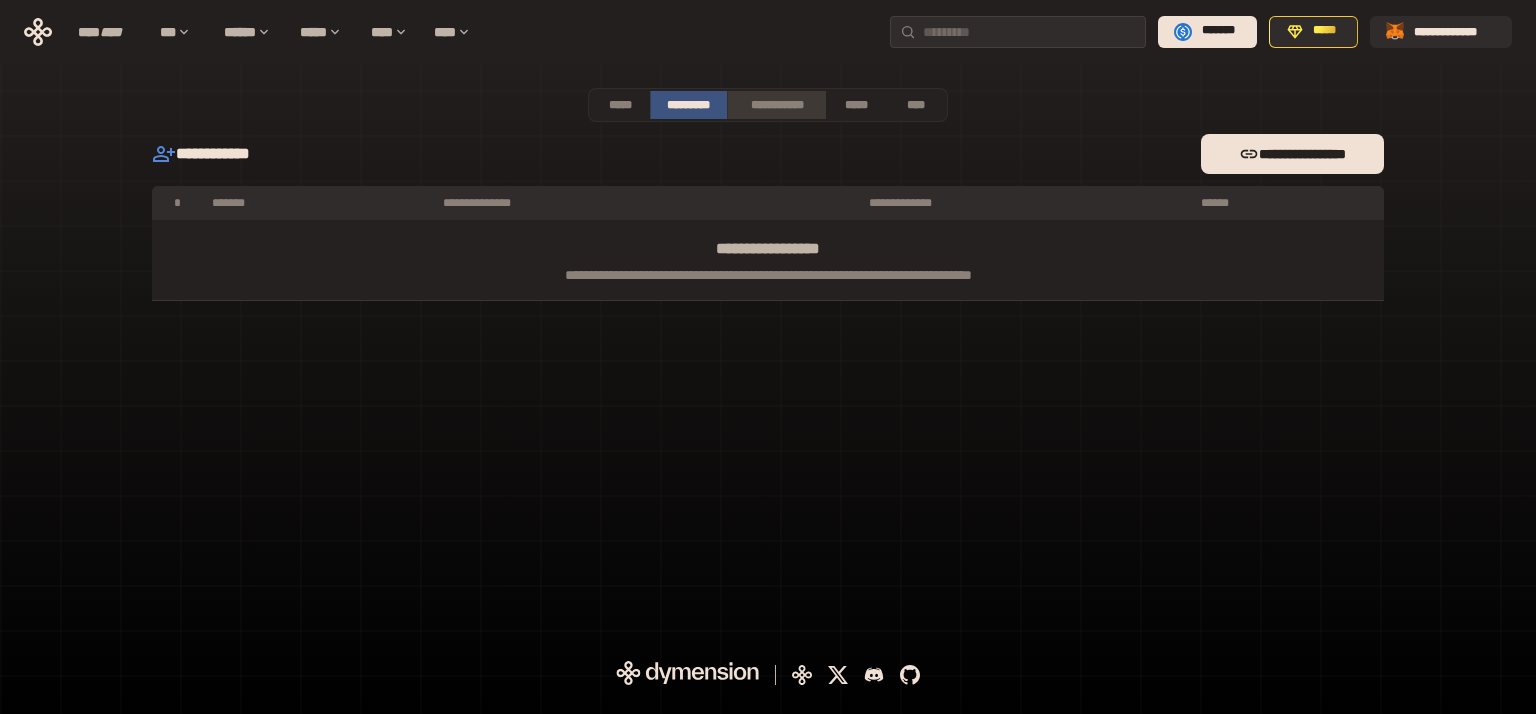 click on "**********" at bounding box center [776, 105] 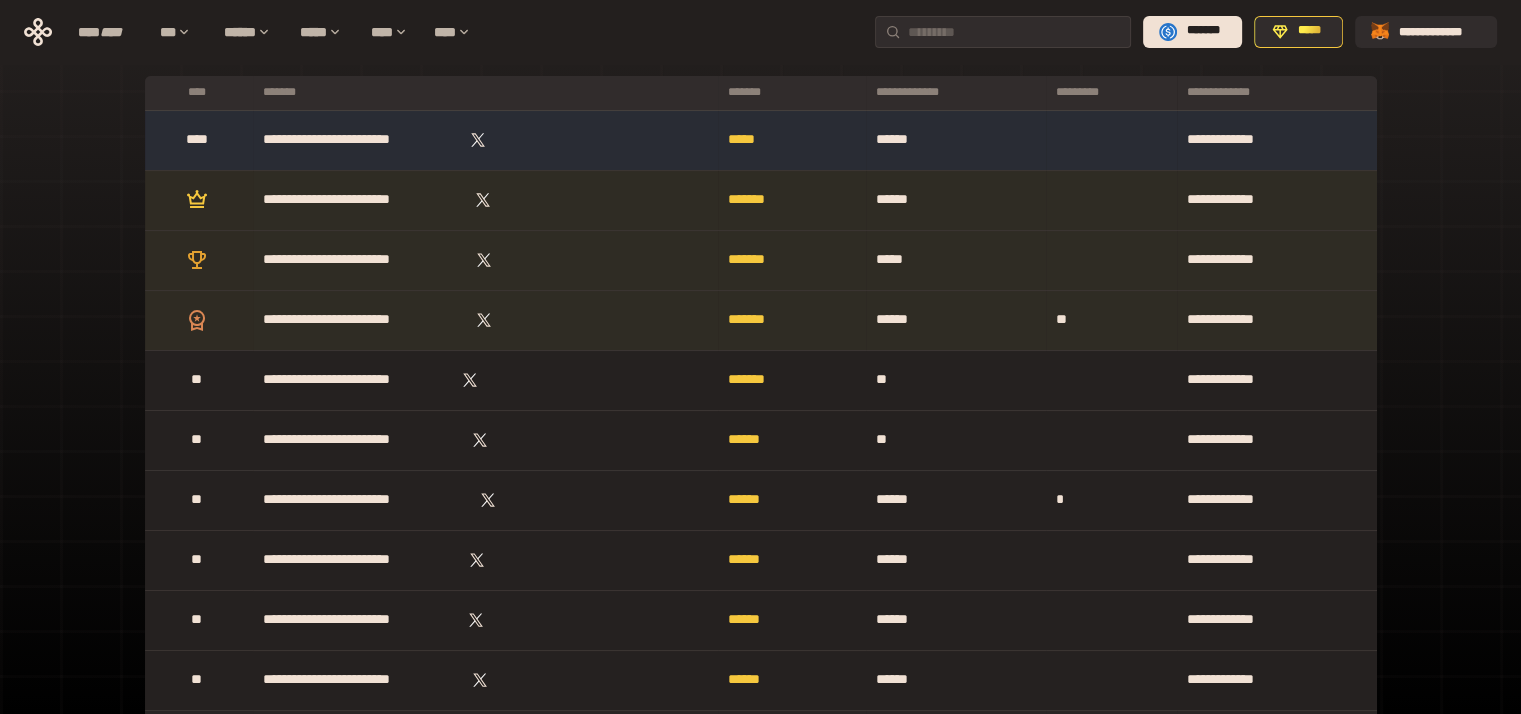scroll, scrollTop: 0, scrollLeft: 0, axis: both 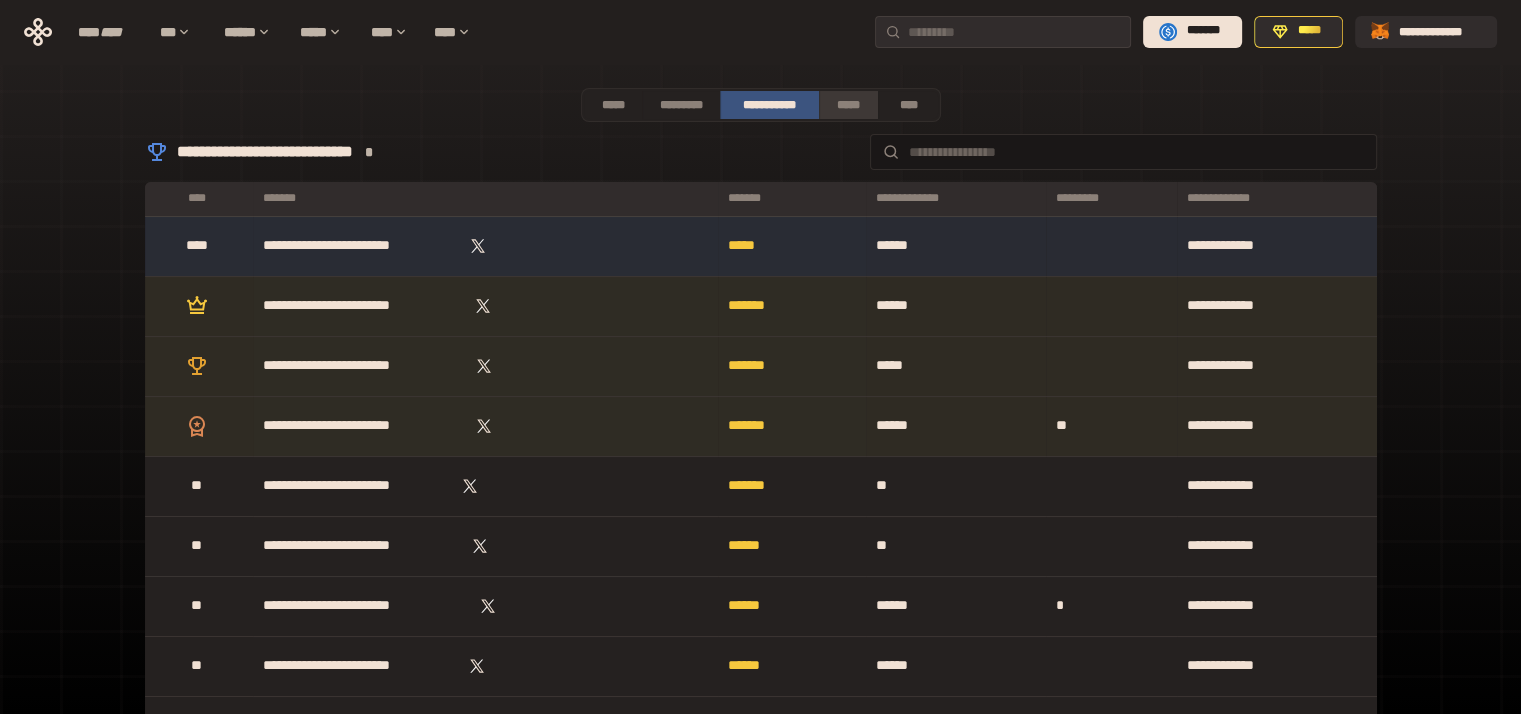 click on "*****" at bounding box center (849, 105) 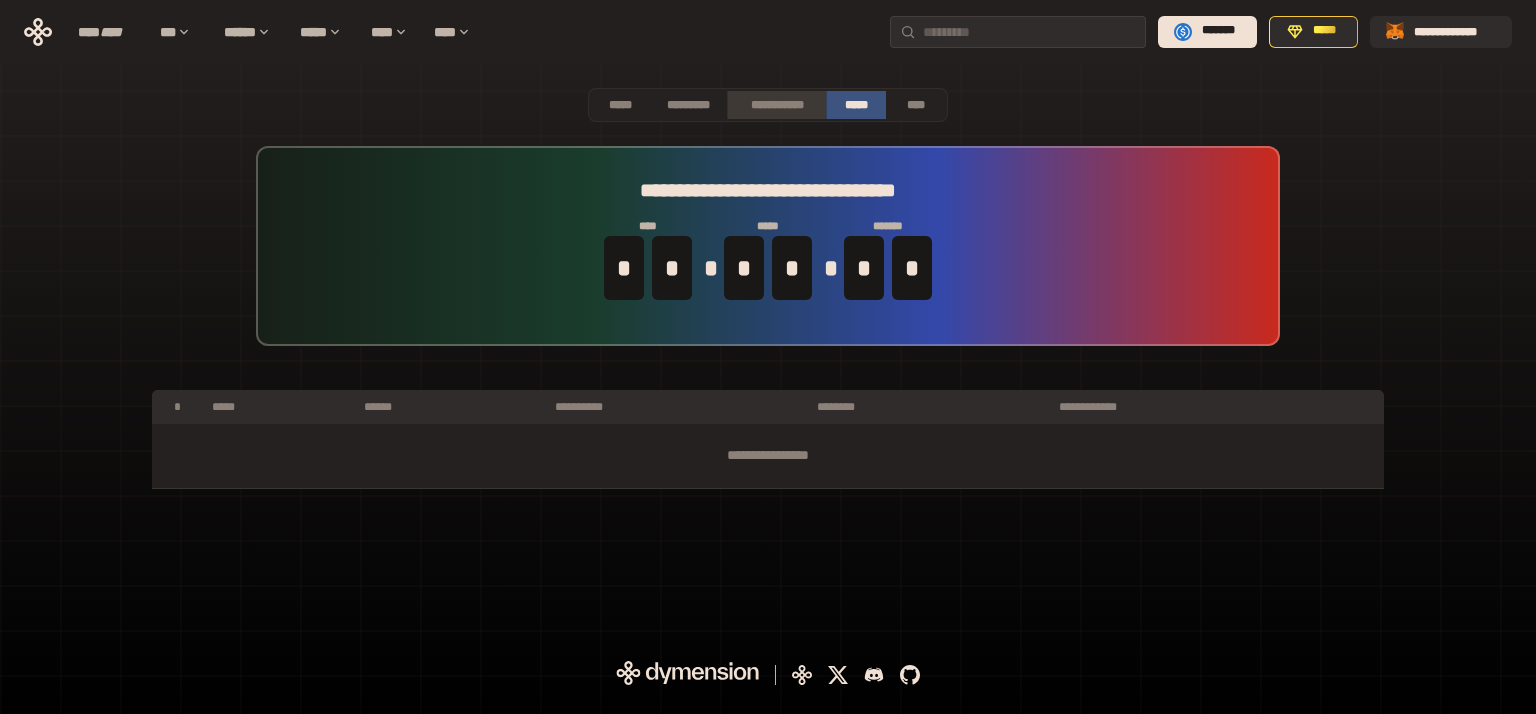 click on "**********" at bounding box center [776, 105] 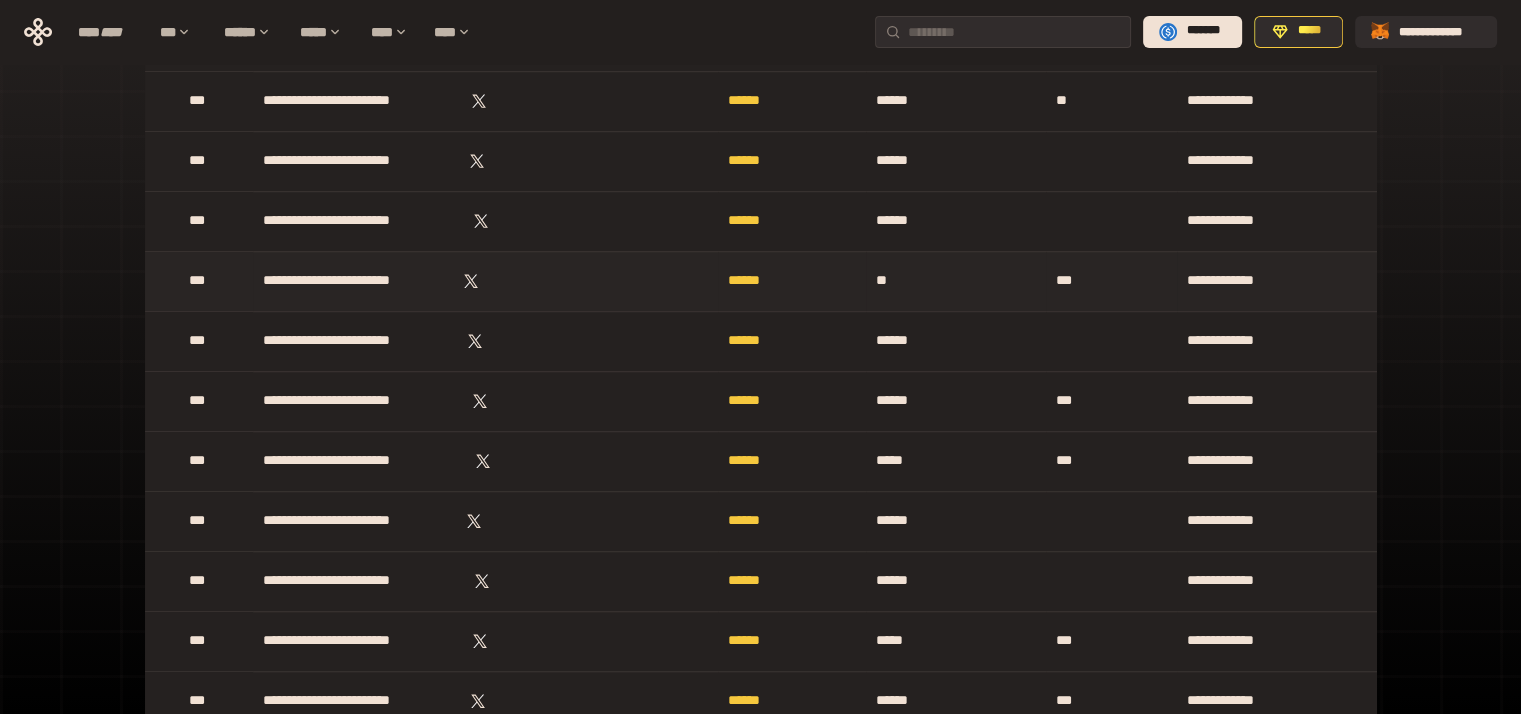 scroll, scrollTop: 1400, scrollLeft: 0, axis: vertical 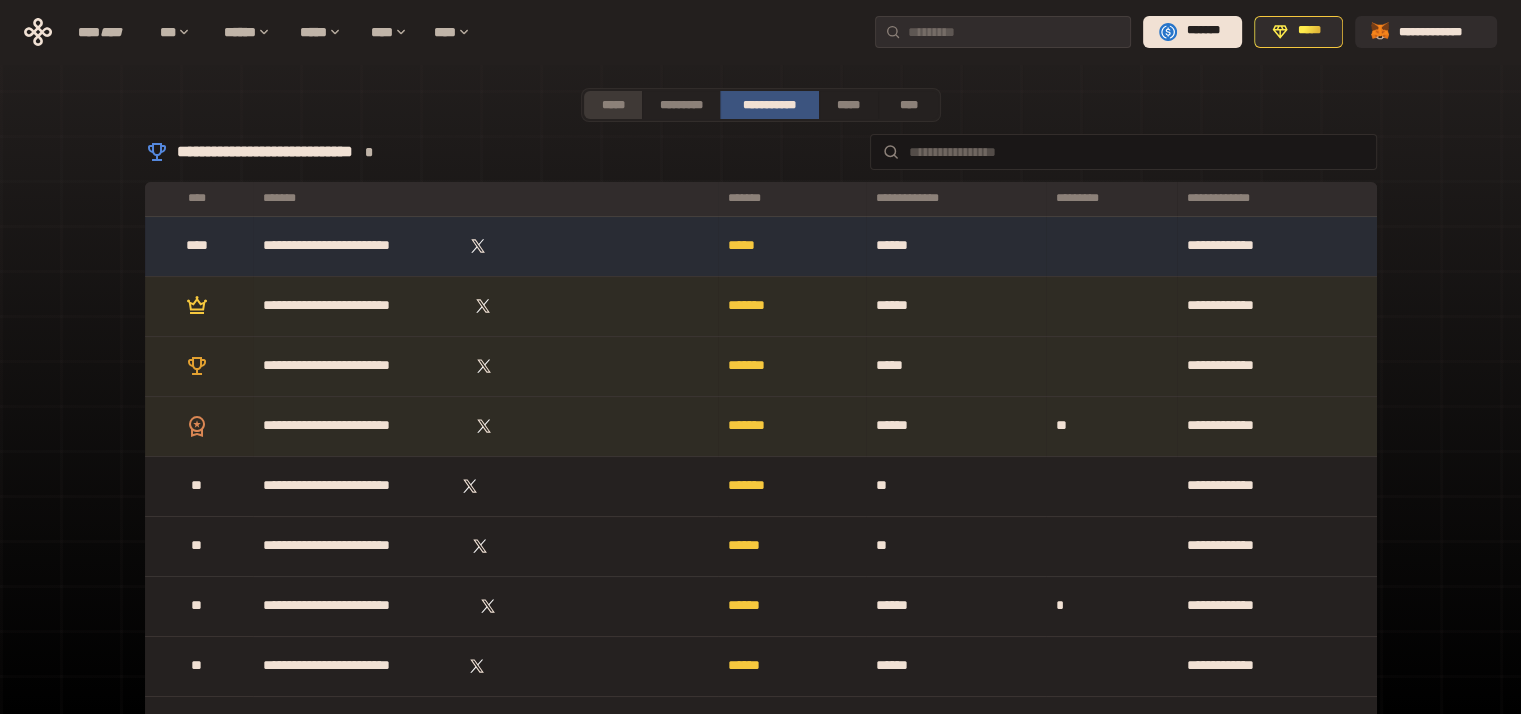 click on "*****" at bounding box center [613, 105] 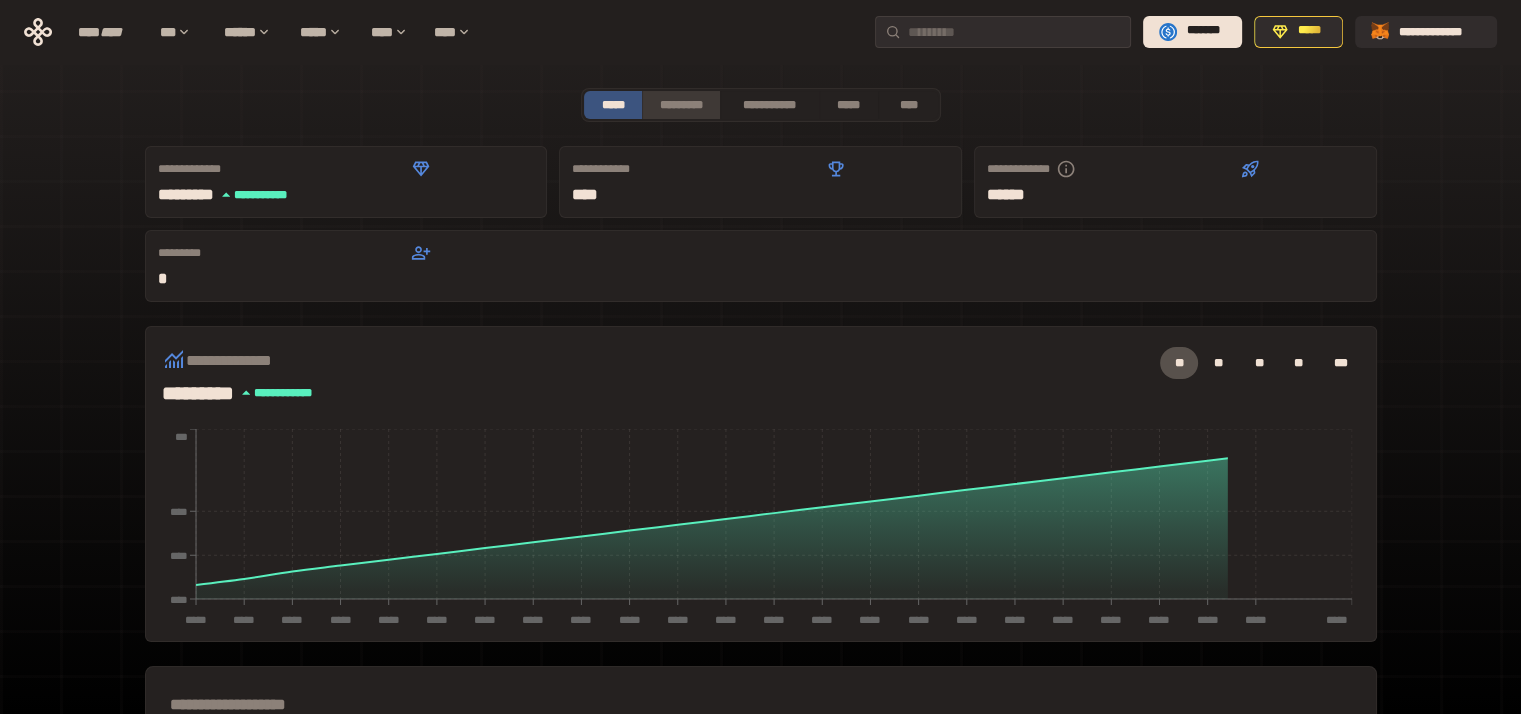 click on "*********" at bounding box center (680, 105) 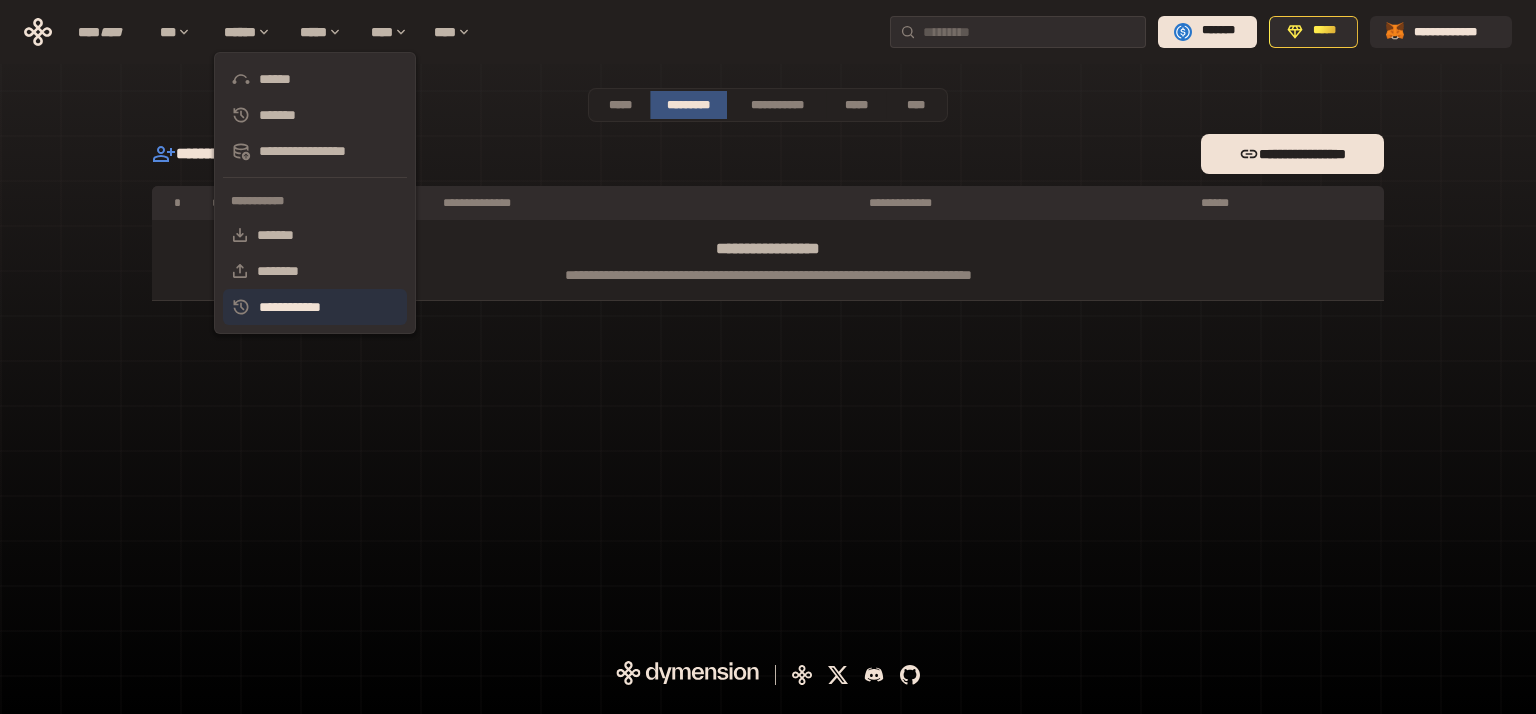 click on "**********" at bounding box center (315, 307) 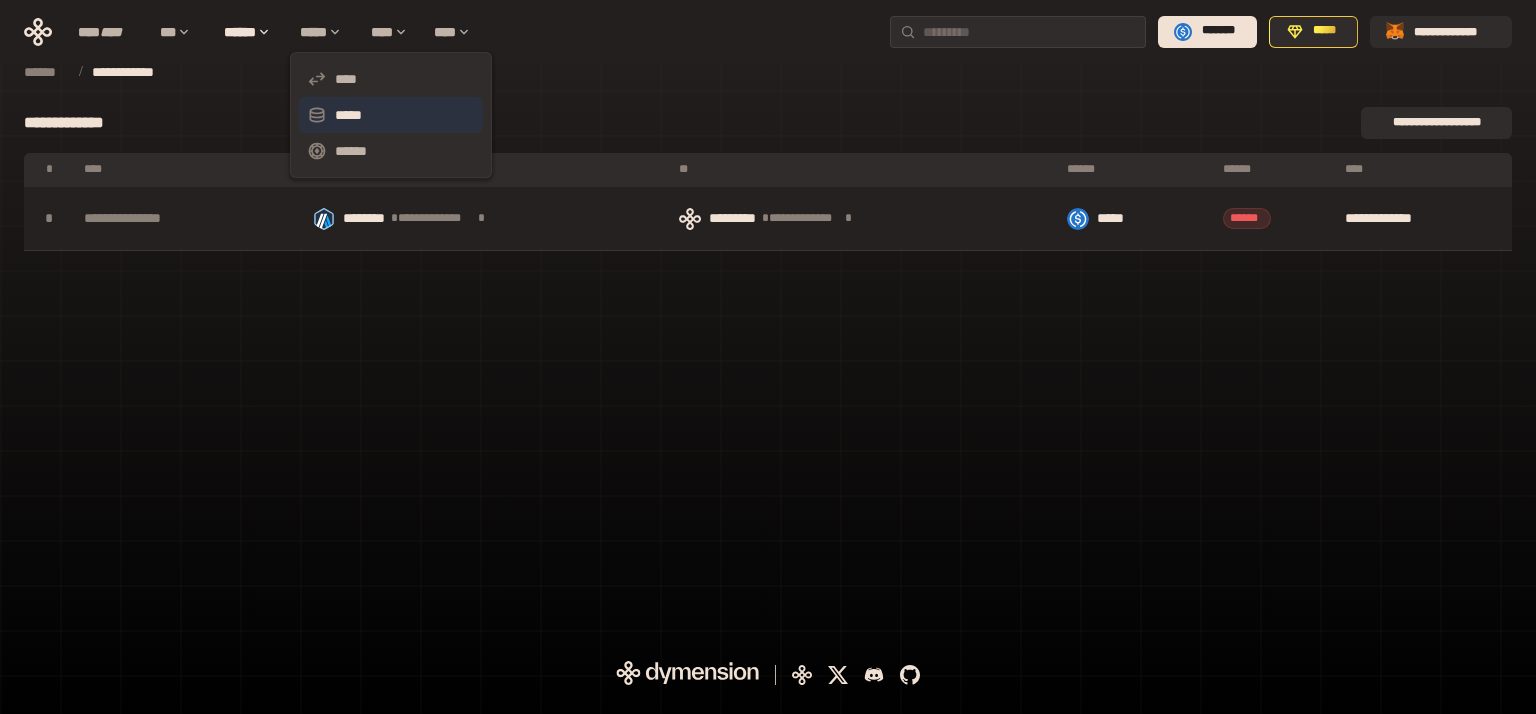 click on "*****" at bounding box center [391, 115] 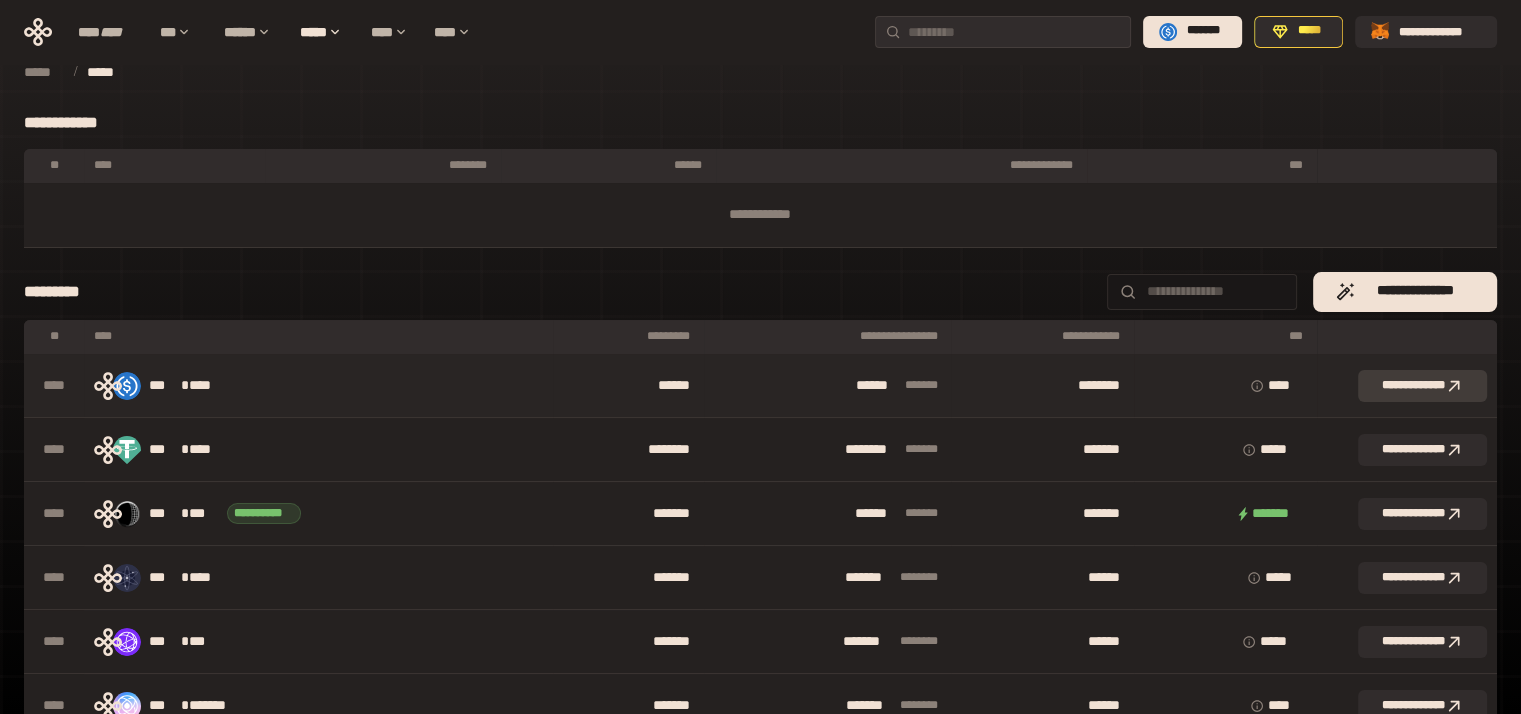 click on "**********" at bounding box center [1422, 386] 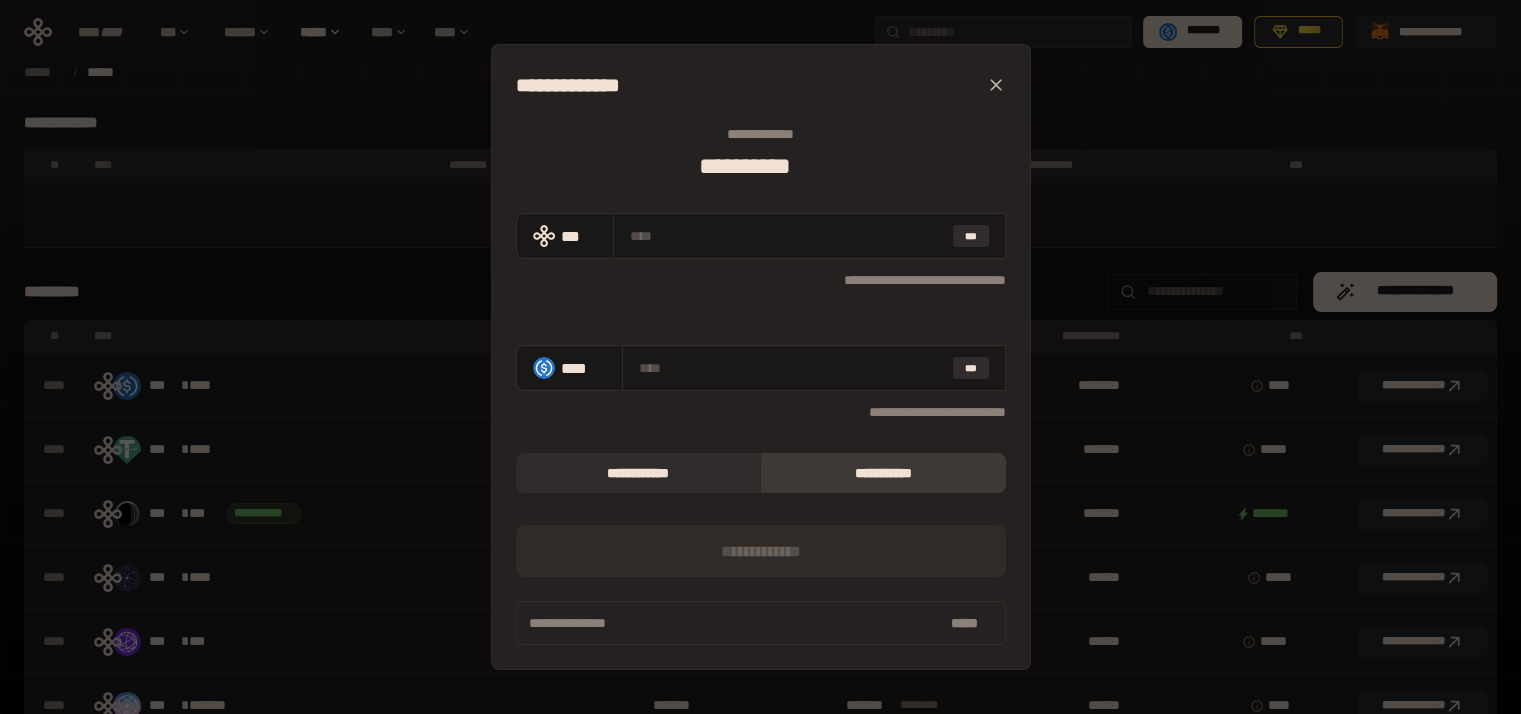click 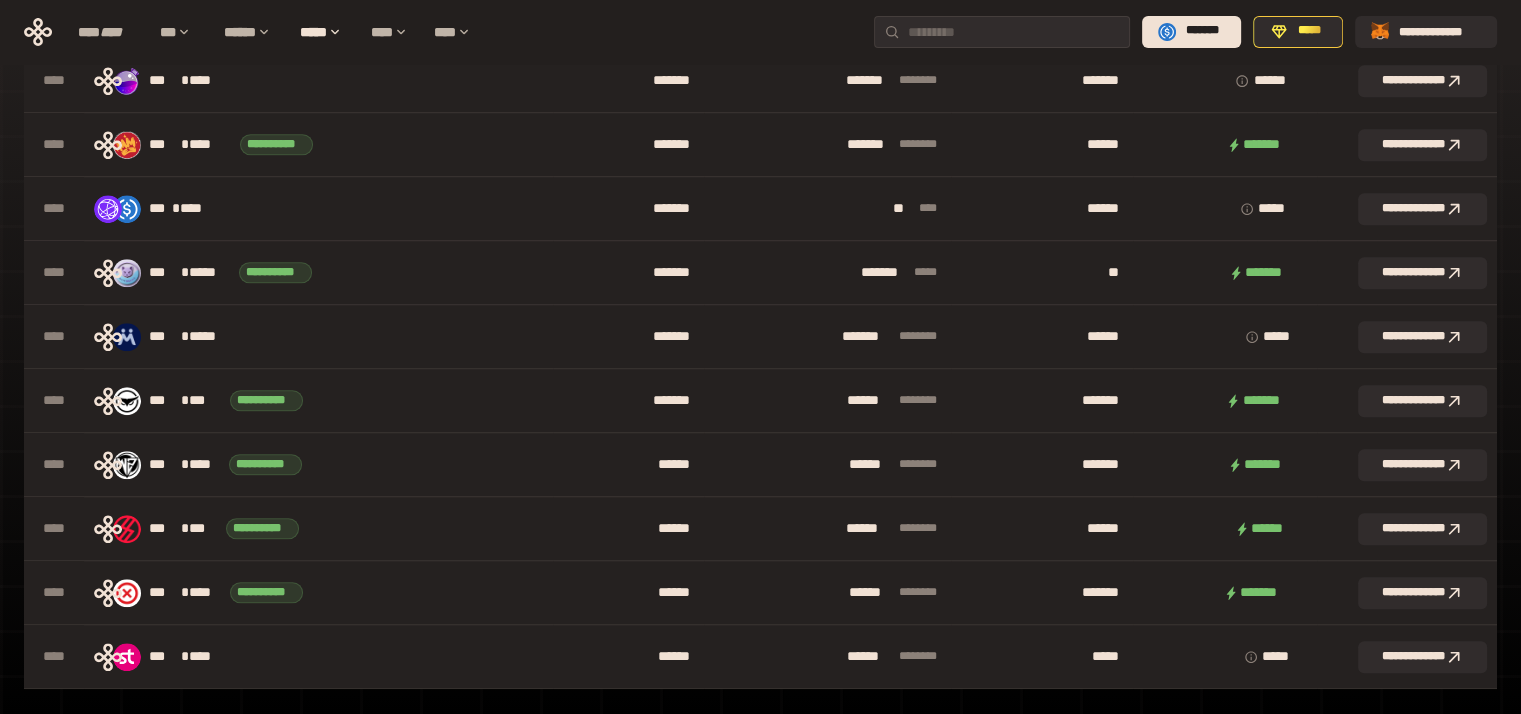 scroll, scrollTop: 1524, scrollLeft: 0, axis: vertical 